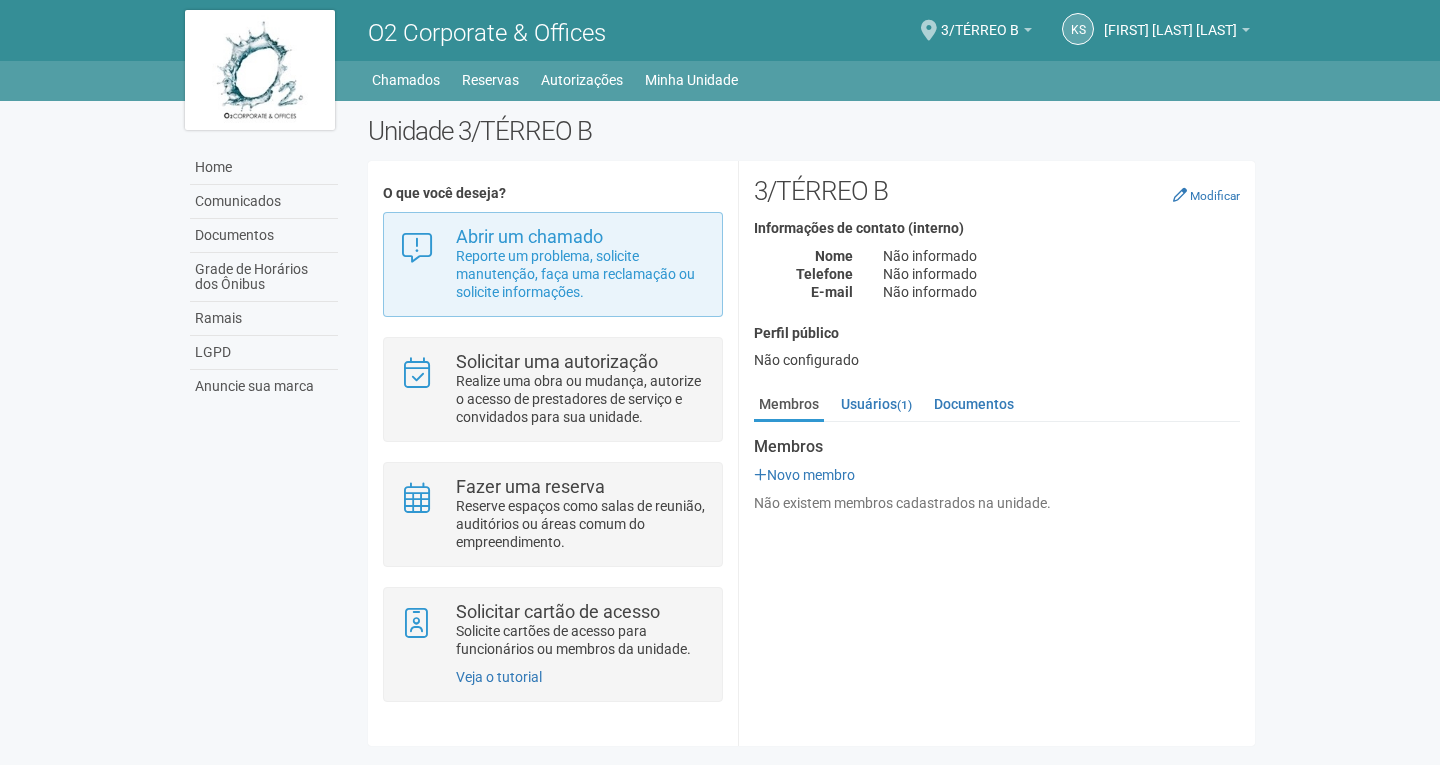 scroll, scrollTop: 0, scrollLeft: 0, axis: both 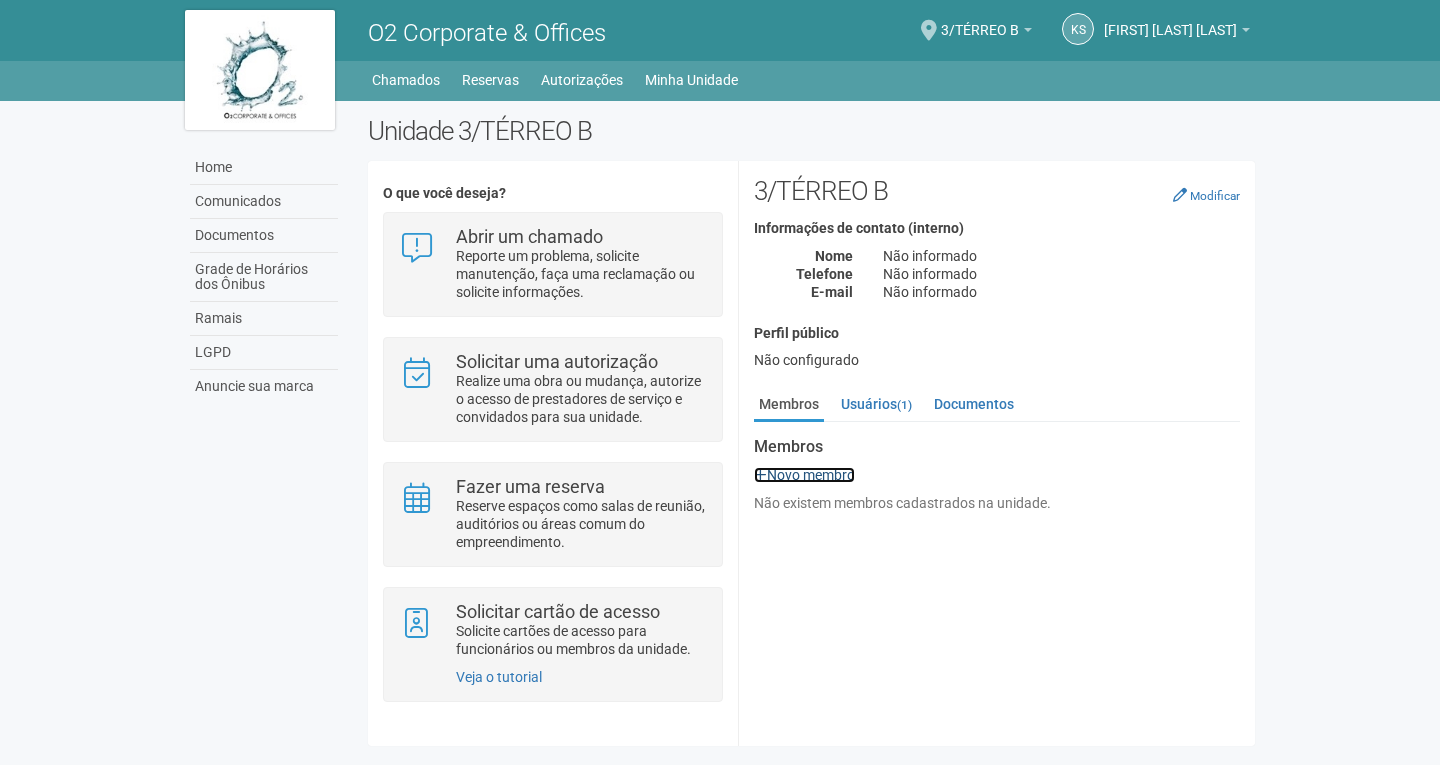 click on "Novo membro" at bounding box center (804, 475) 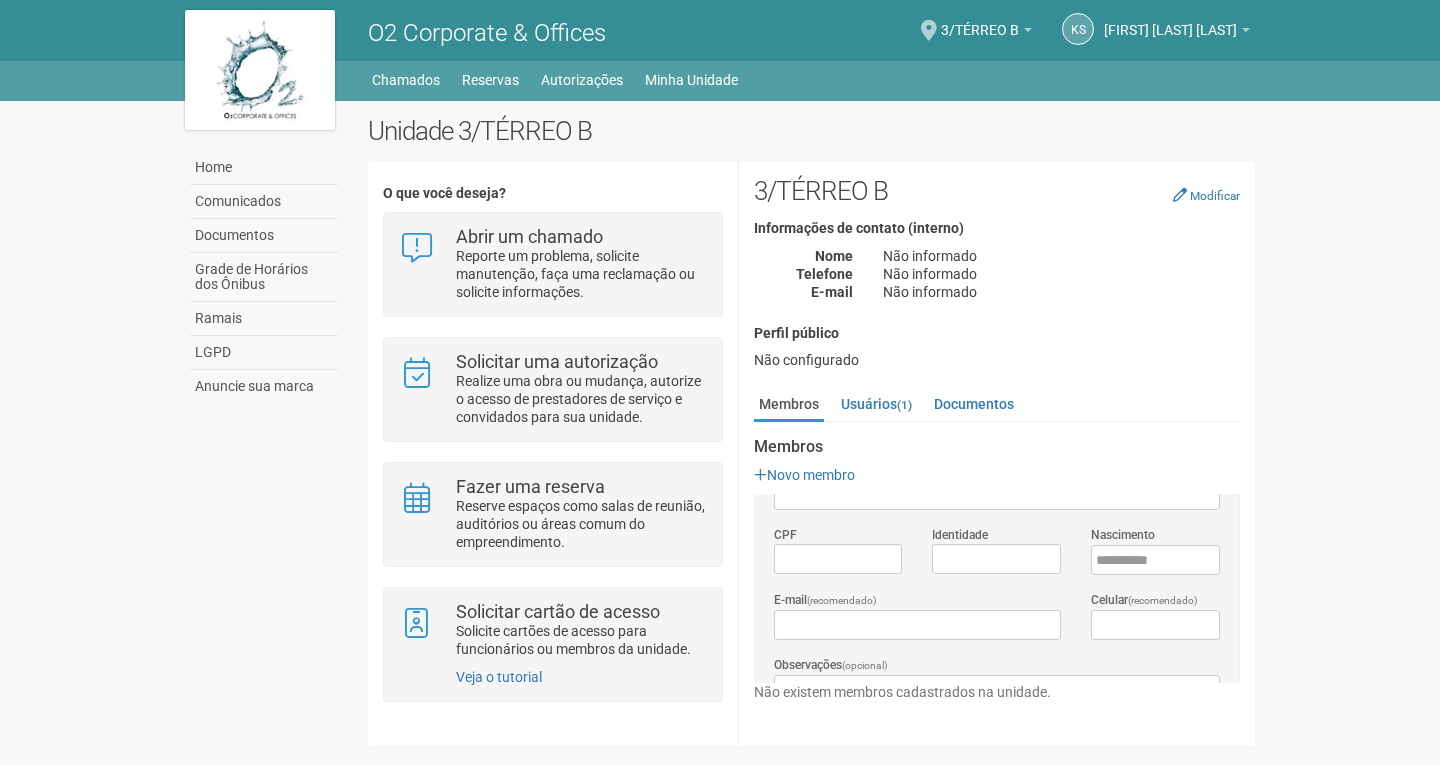 scroll, scrollTop: 0, scrollLeft: 0, axis: both 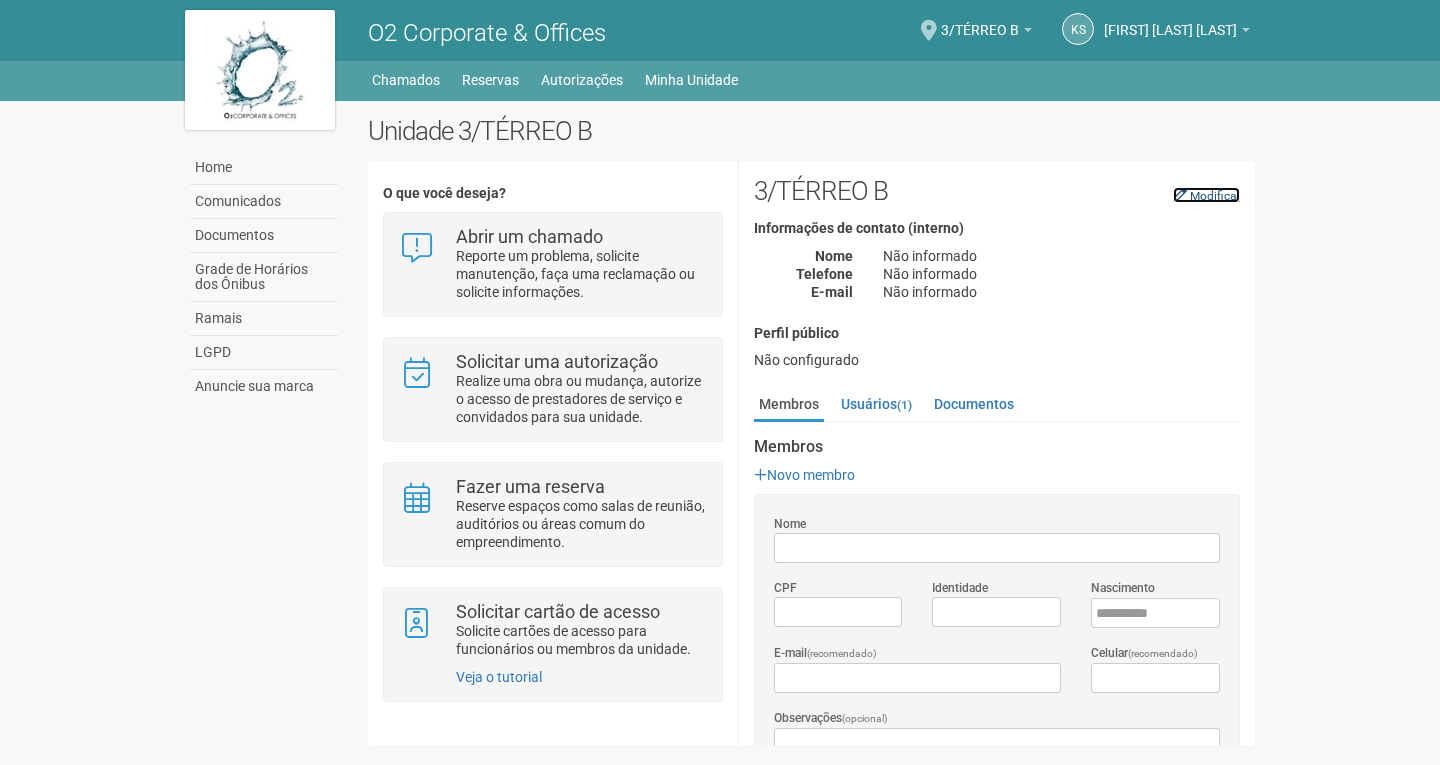 click on "Modificar" at bounding box center (1215, 196) 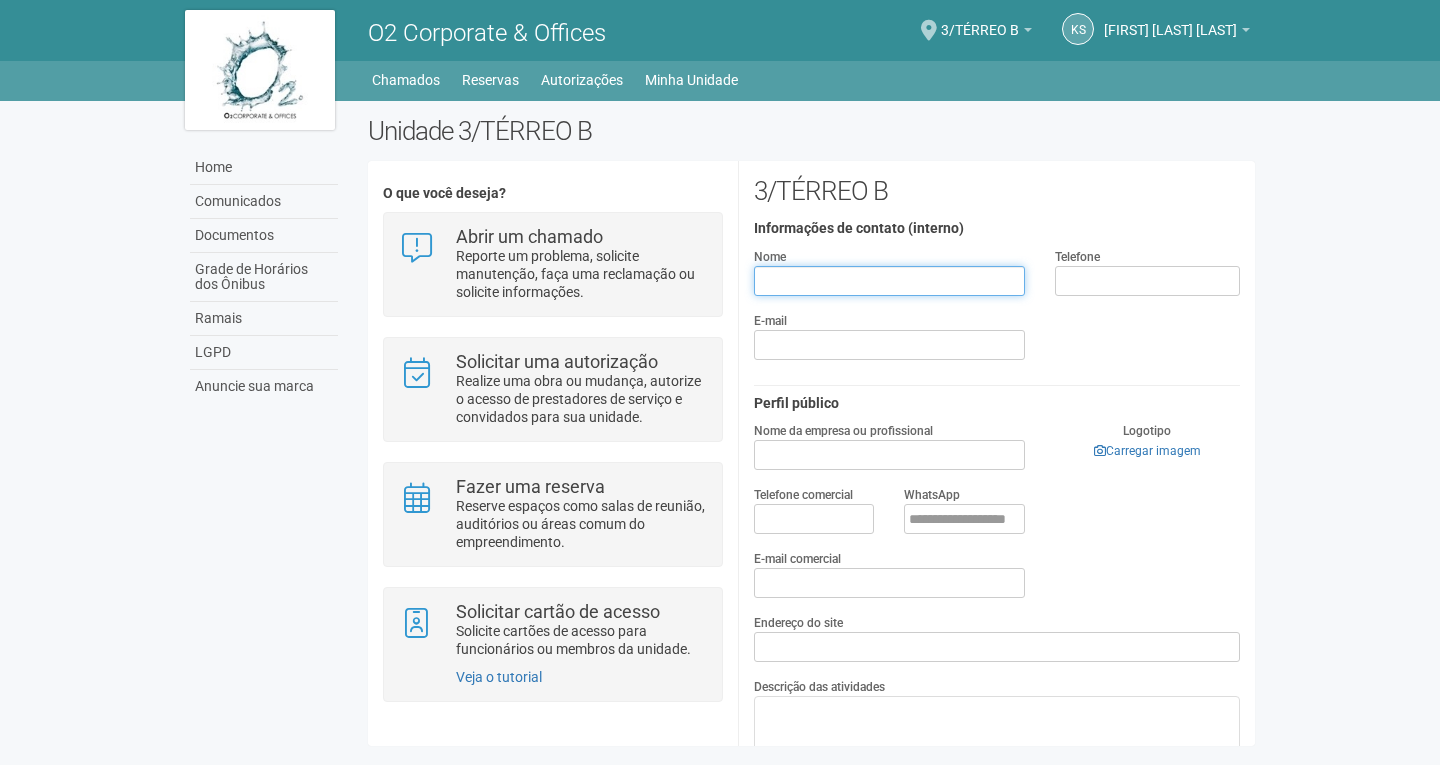 click at bounding box center (889, 281) 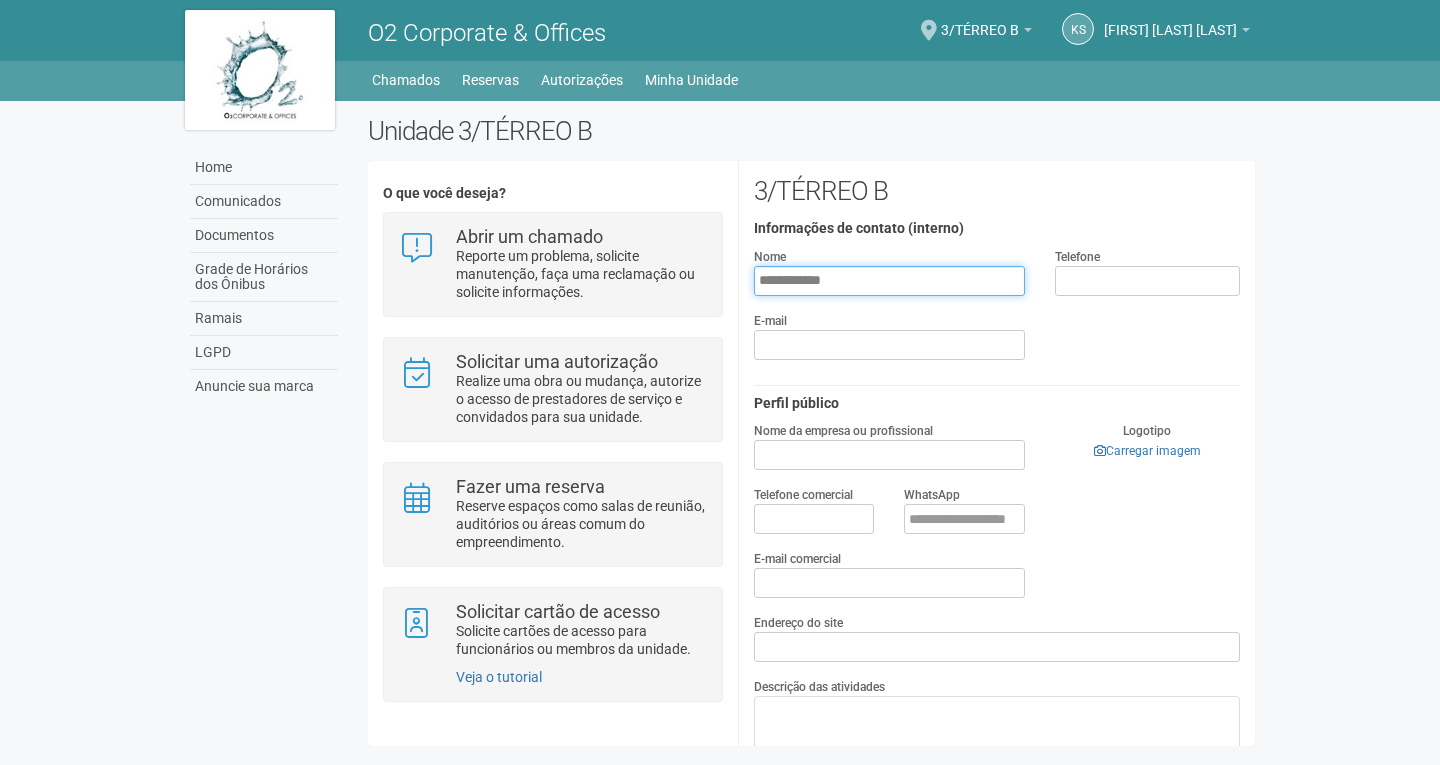 drag, startPoint x: 773, startPoint y: 279, endPoint x: 780, endPoint y: 289, distance: 12.206555 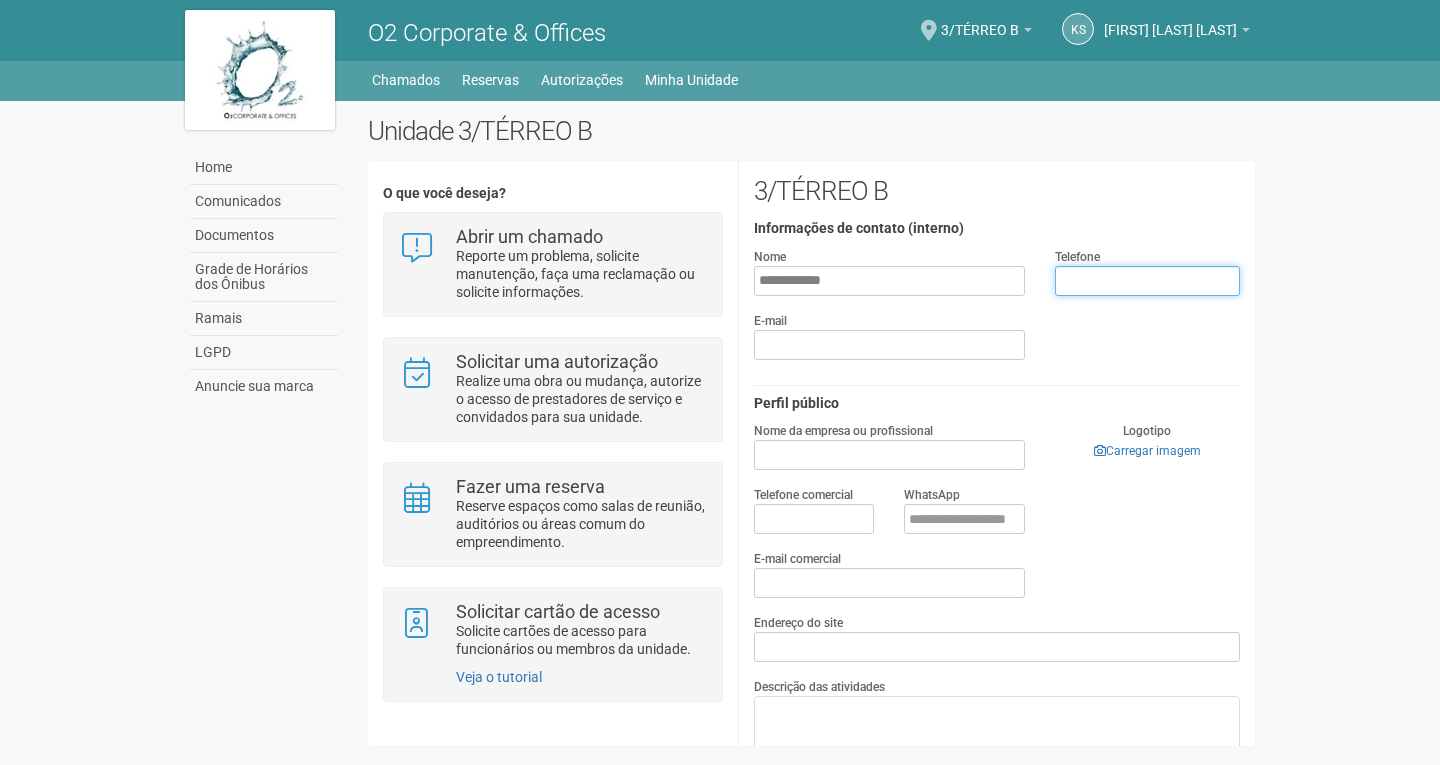 click at bounding box center (1147, 281) 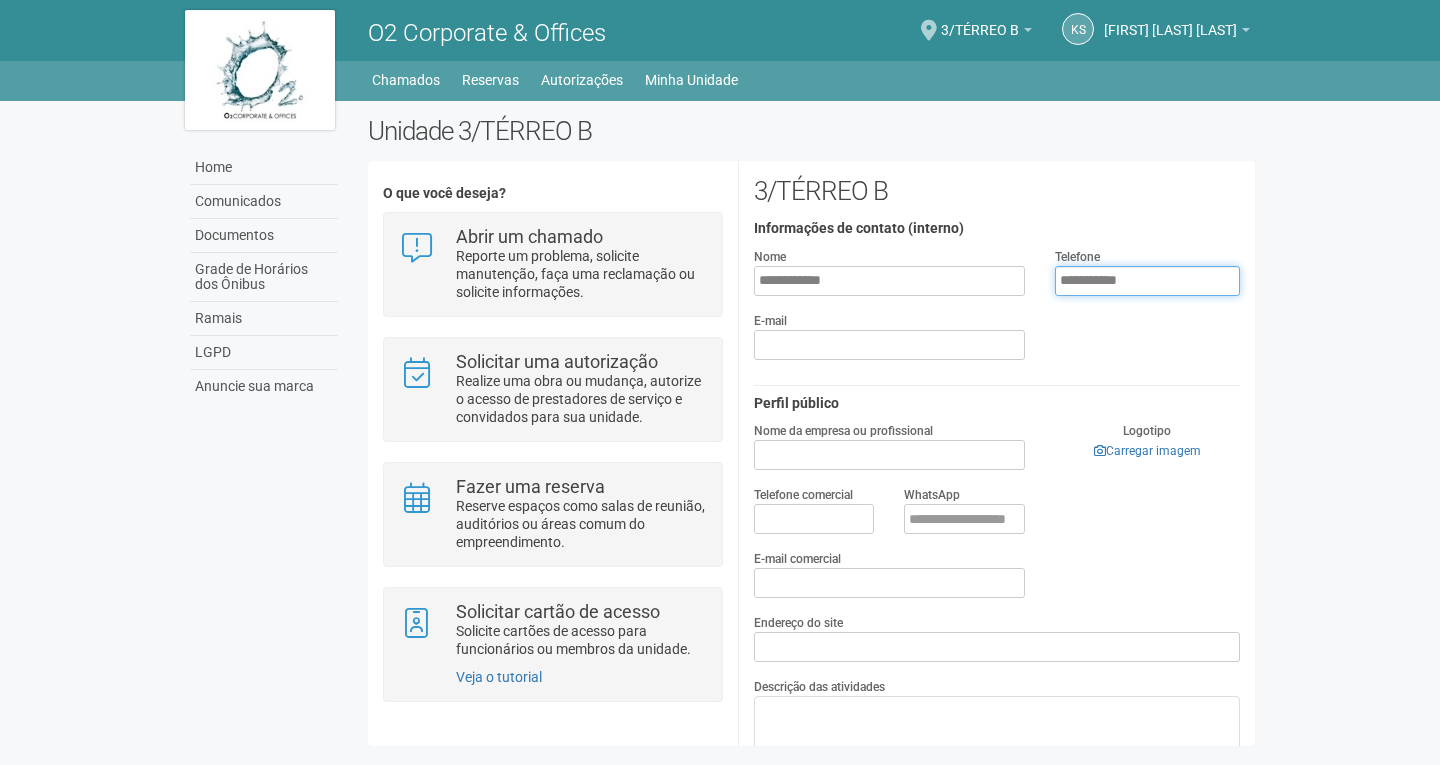 type on "**********" 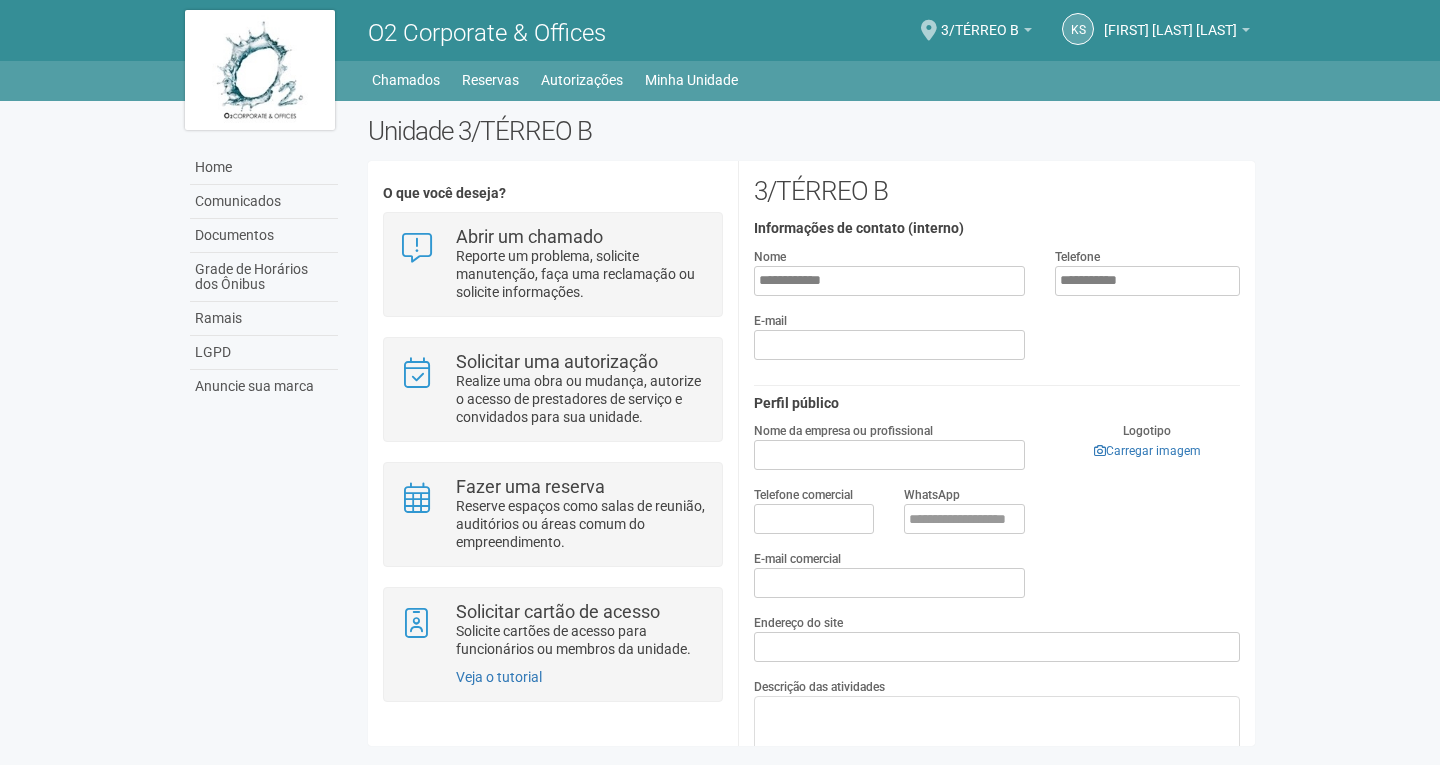 click on "E-mail" at bounding box center [997, 343] 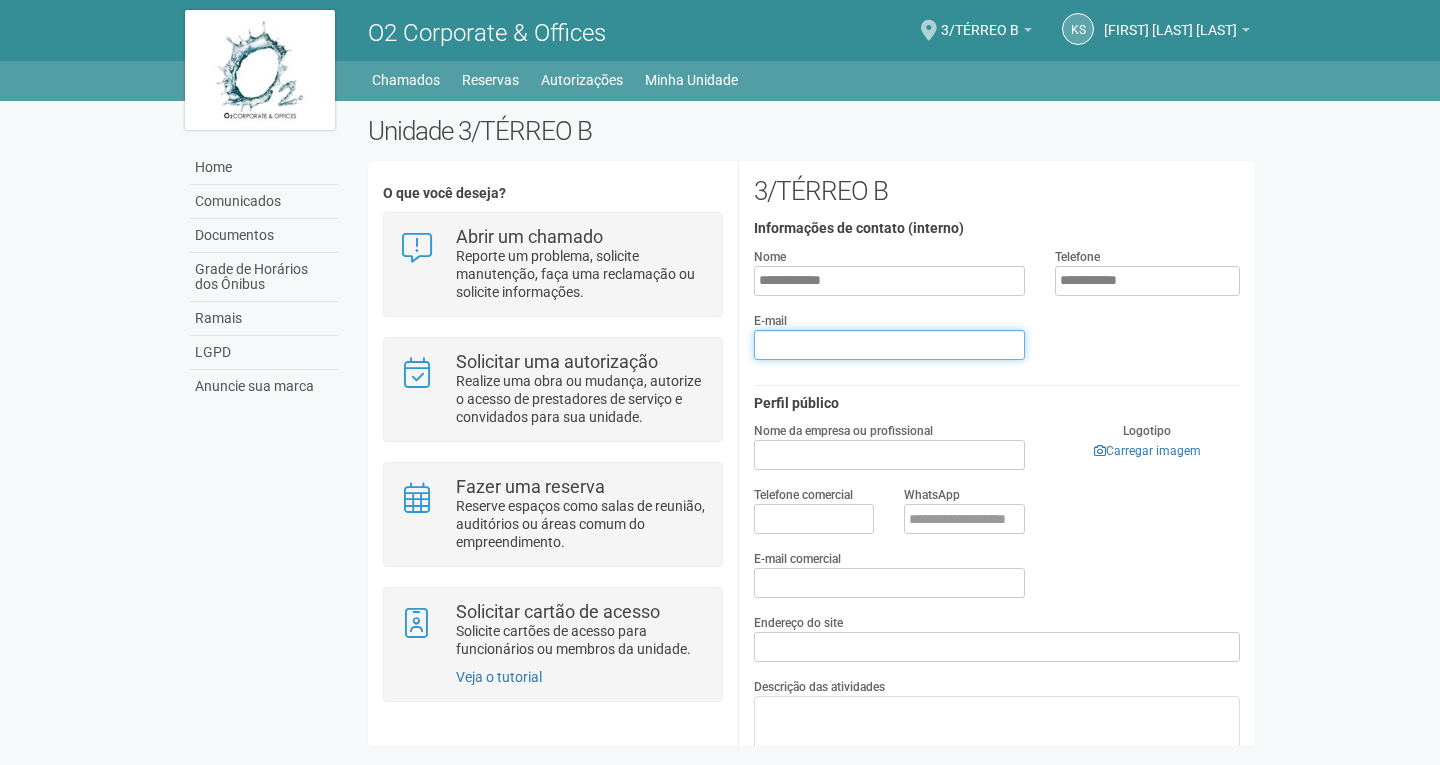 click at bounding box center [889, 345] 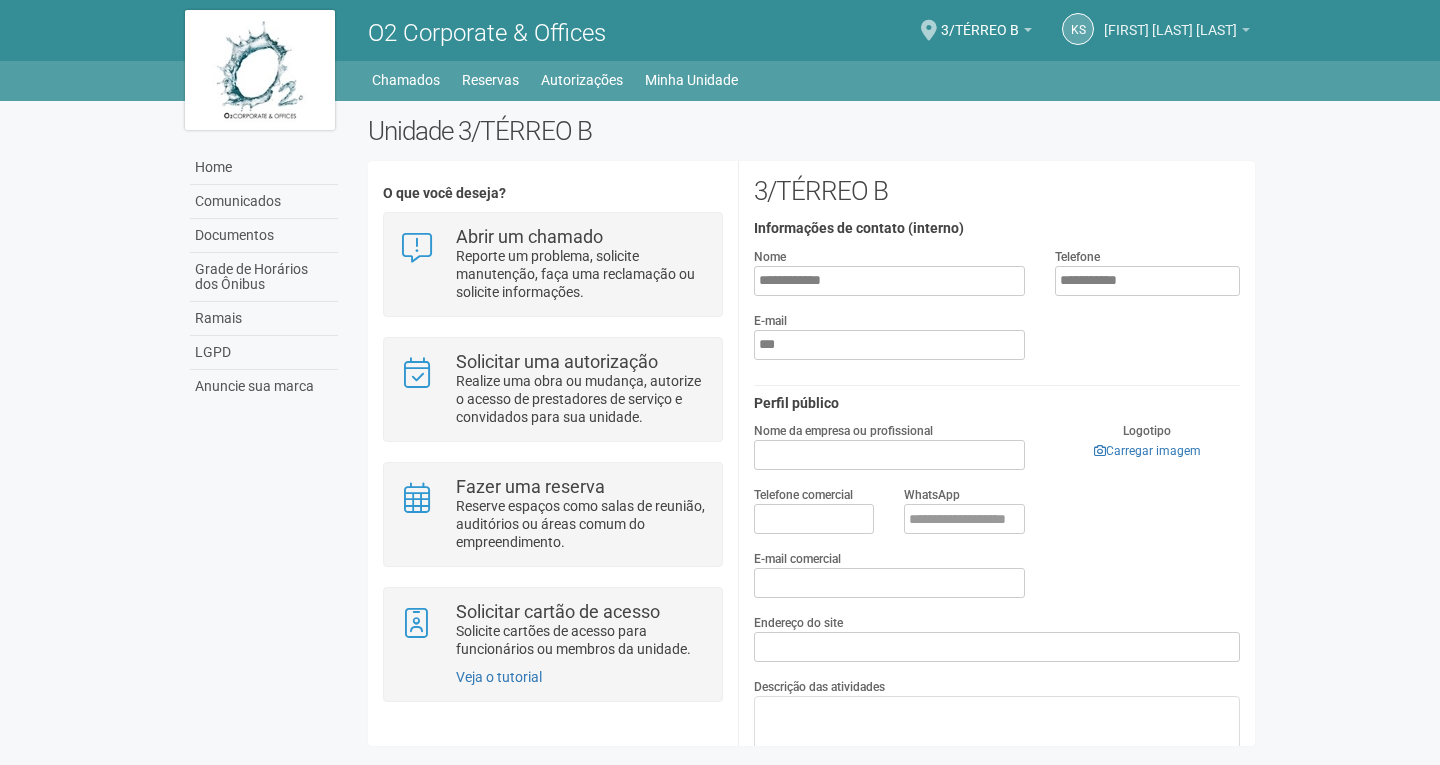 click on "[NAME] [LAST]" at bounding box center (1177, 33) 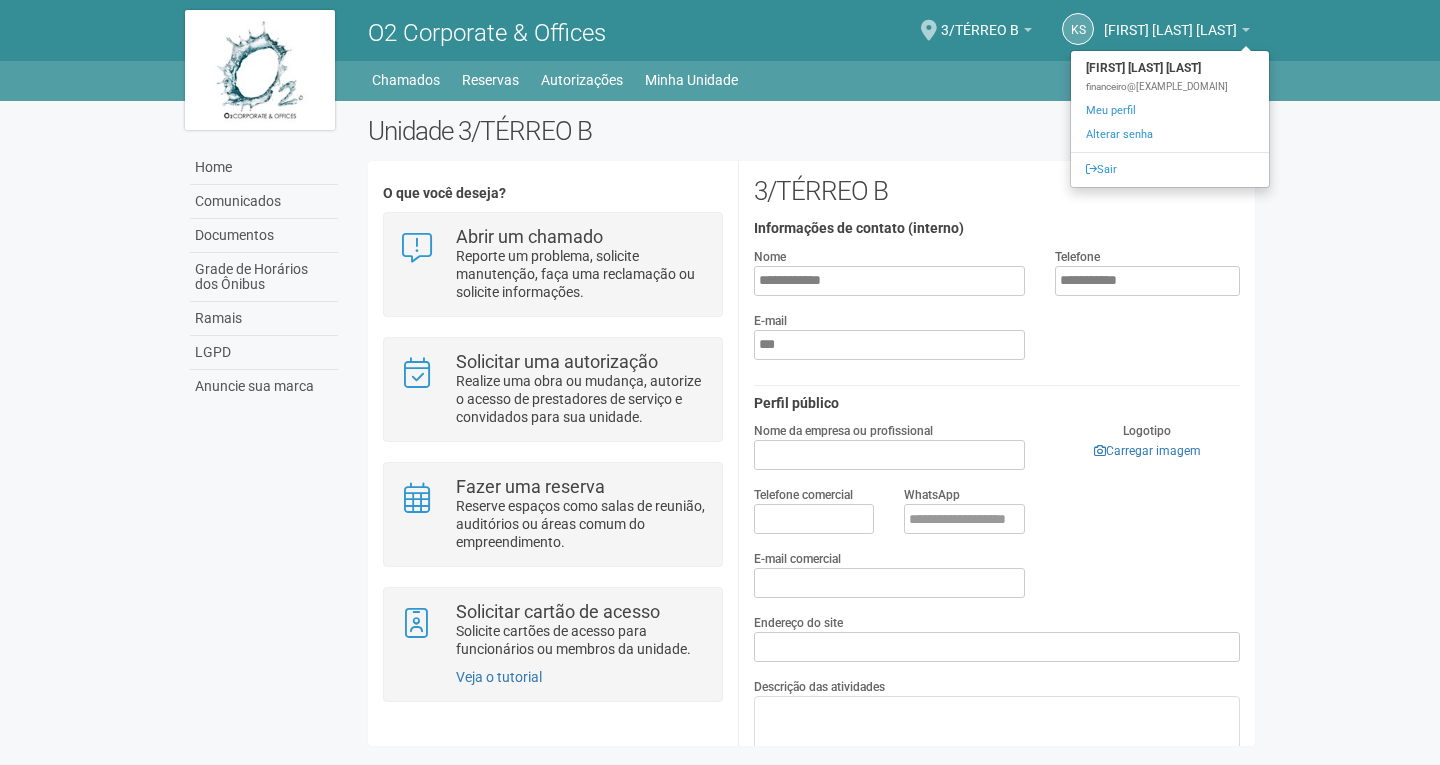 drag, startPoint x: 1234, startPoint y: 87, endPoint x: 1081, endPoint y: 93, distance: 153.1176 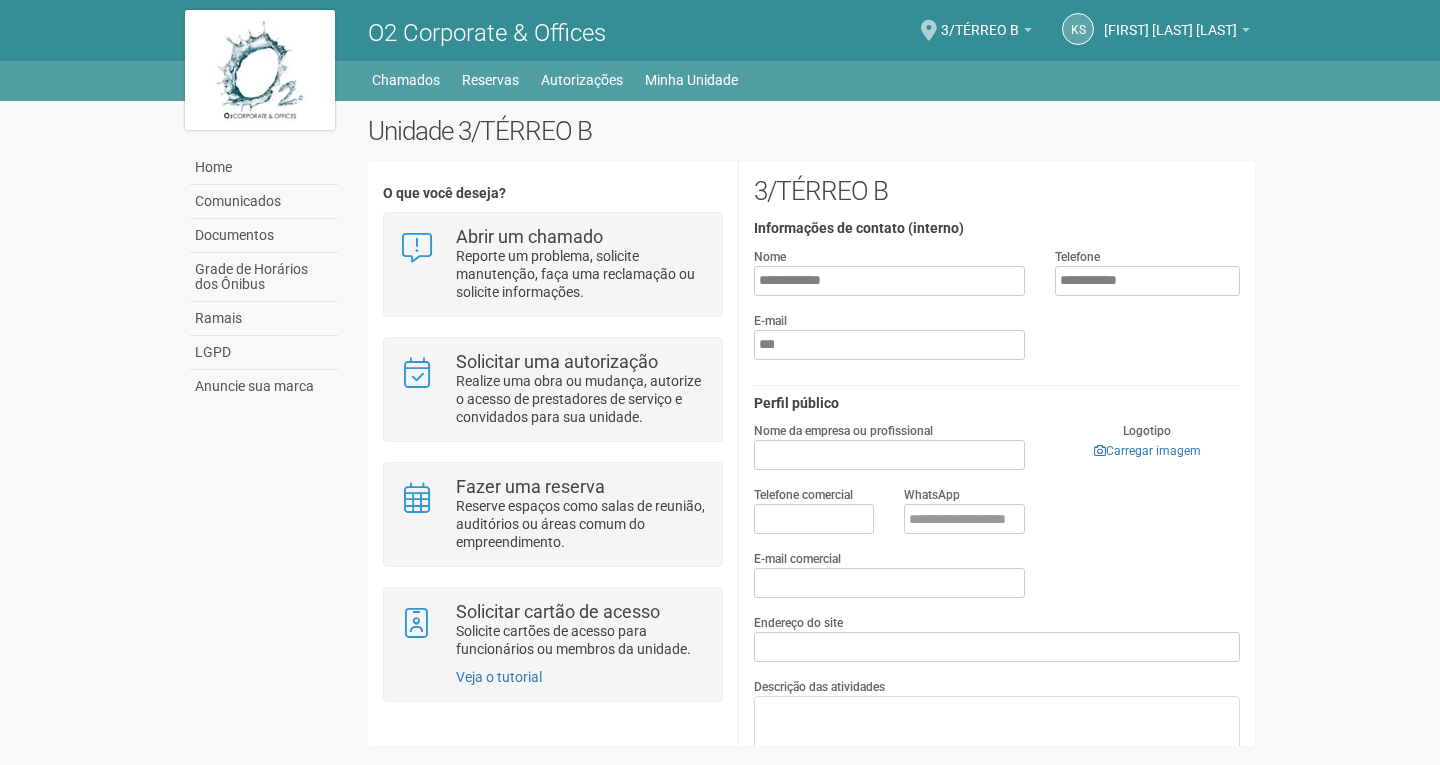copy on "[EMAIL]" 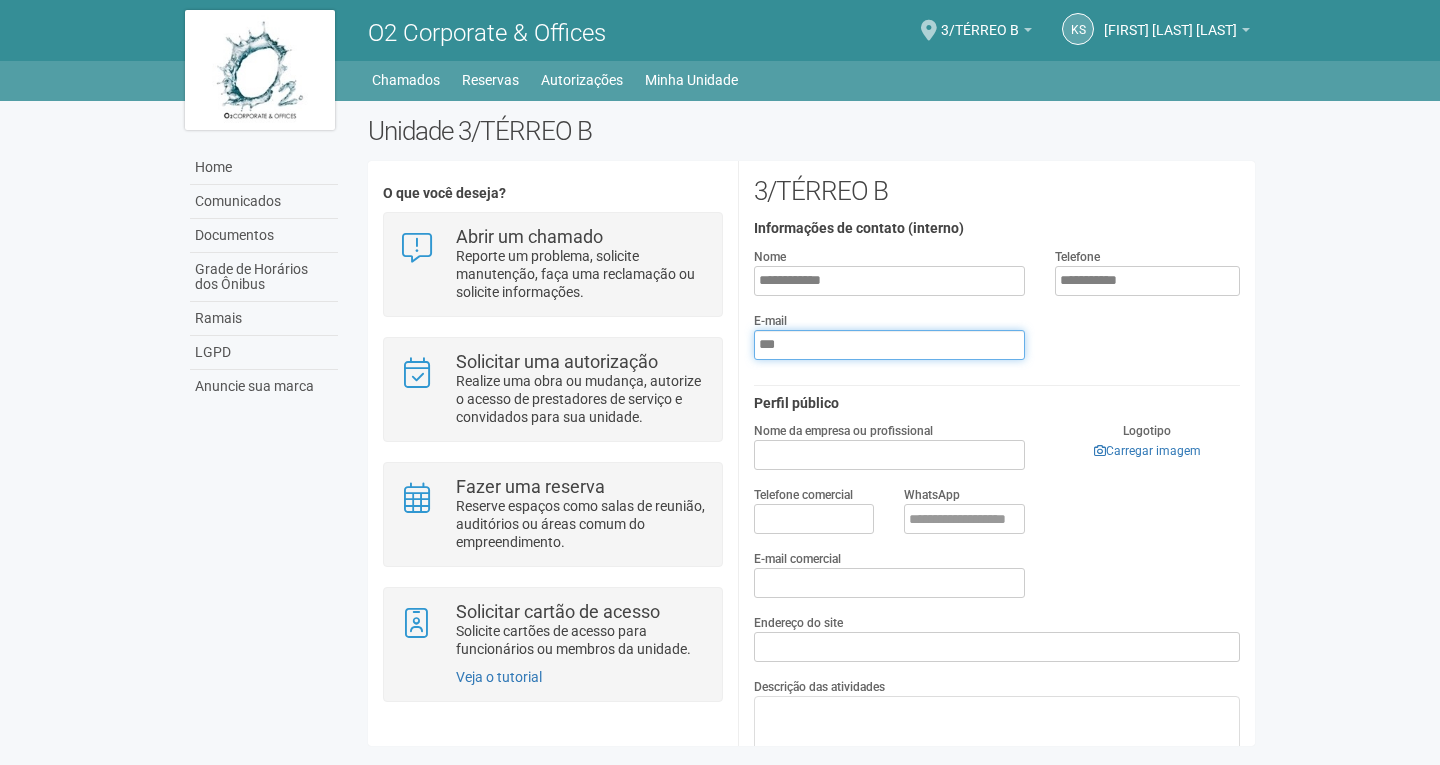 click on "***" at bounding box center [889, 345] 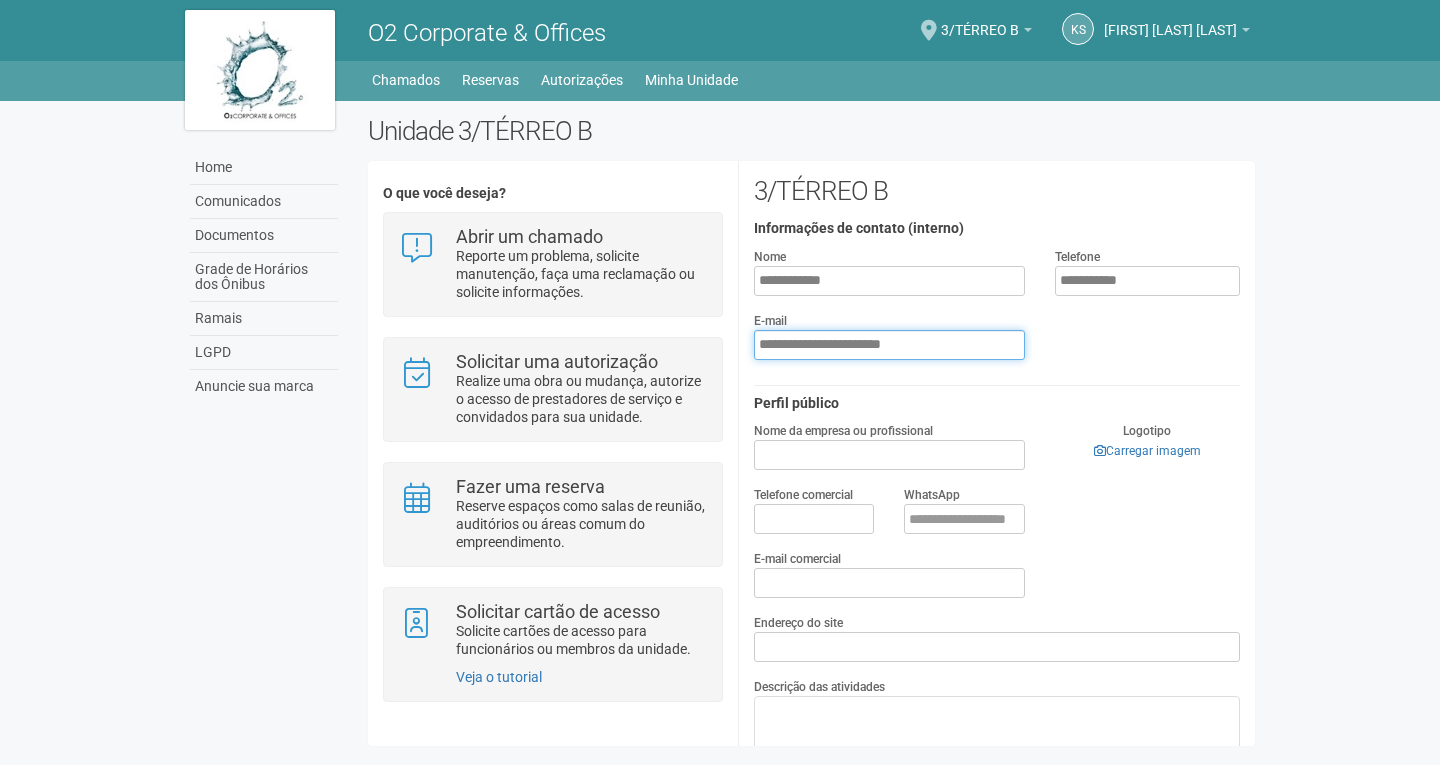 click on "**********" at bounding box center [889, 345] 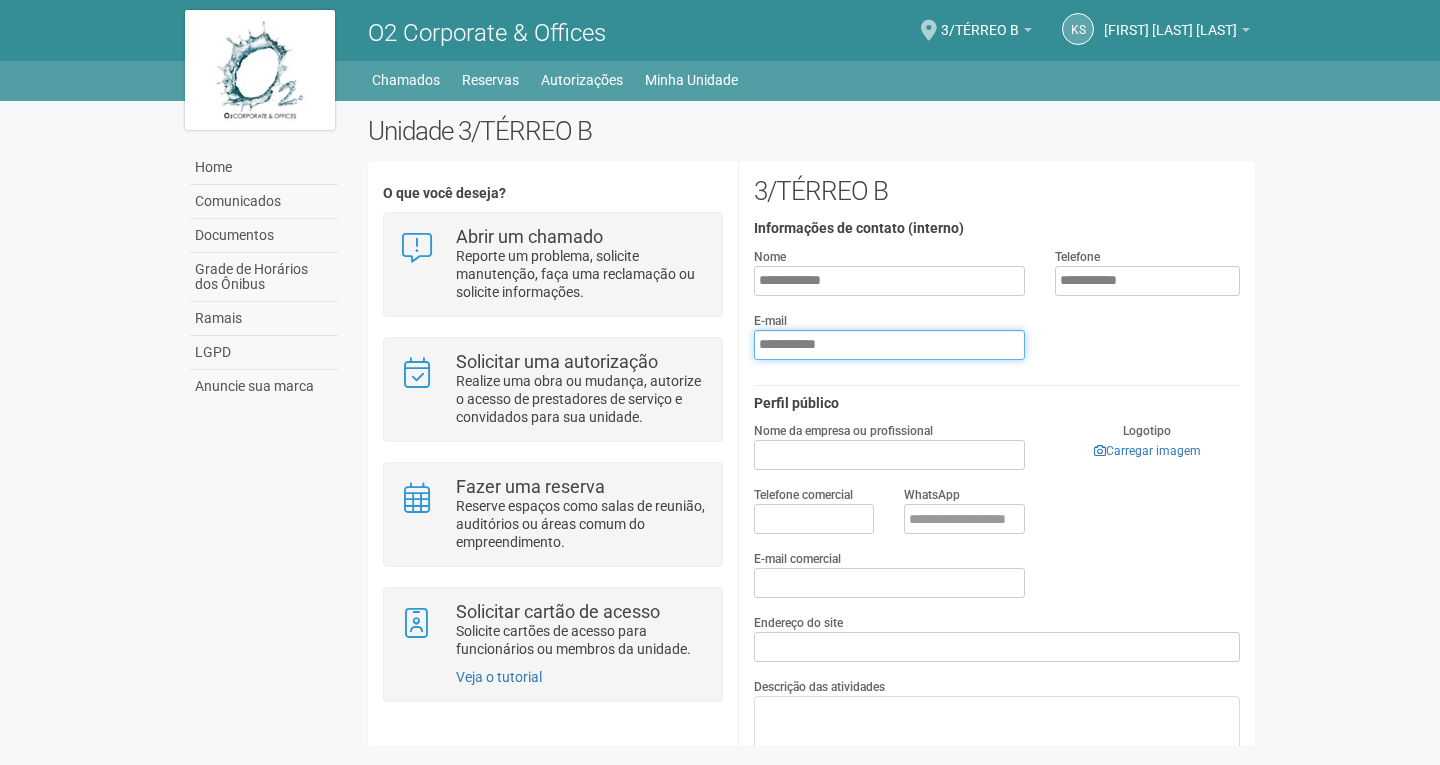 click on "**********" at bounding box center [889, 345] 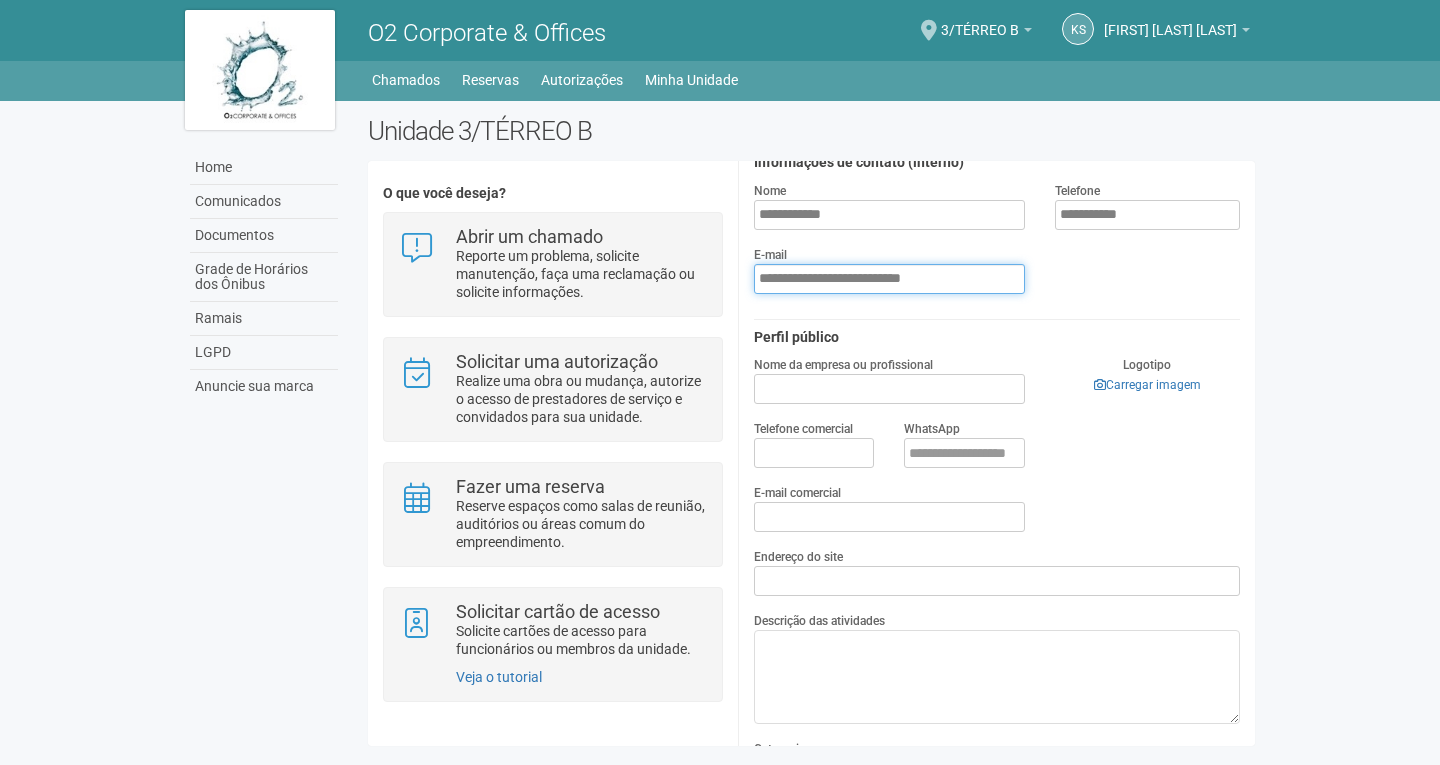 scroll, scrollTop: 100, scrollLeft: 0, axis: vertical 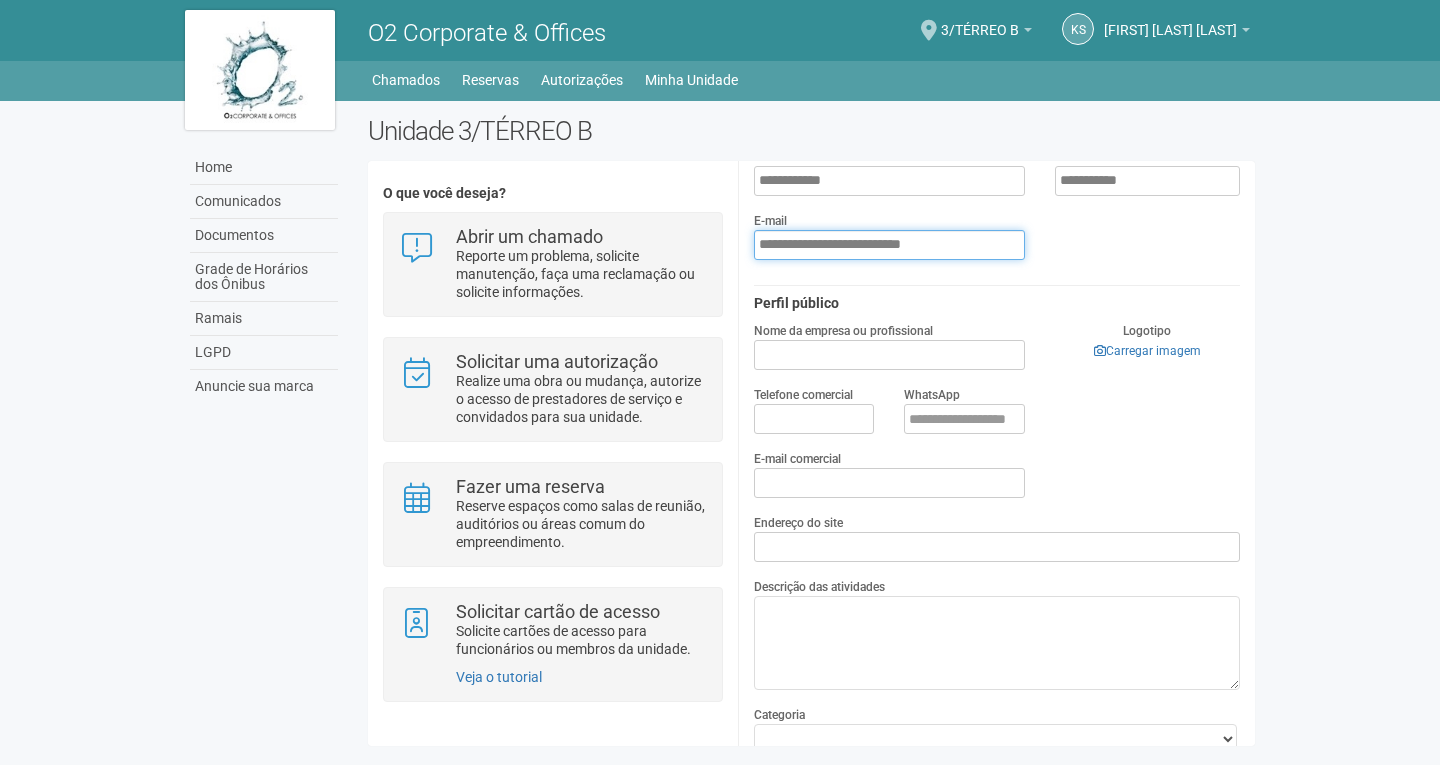 type on "**********" 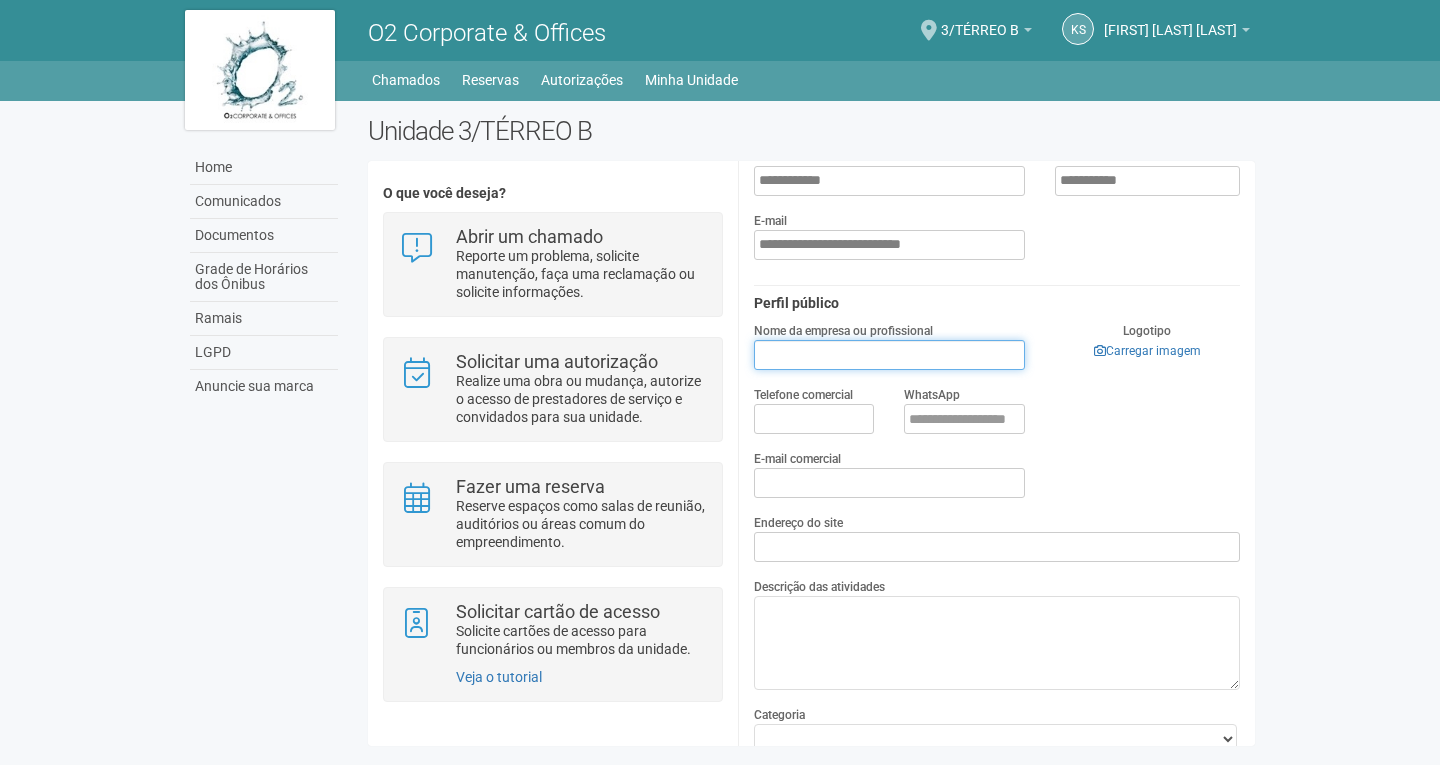 click on "Nome da empresa ou profissional" at bounding box center (889, 355) 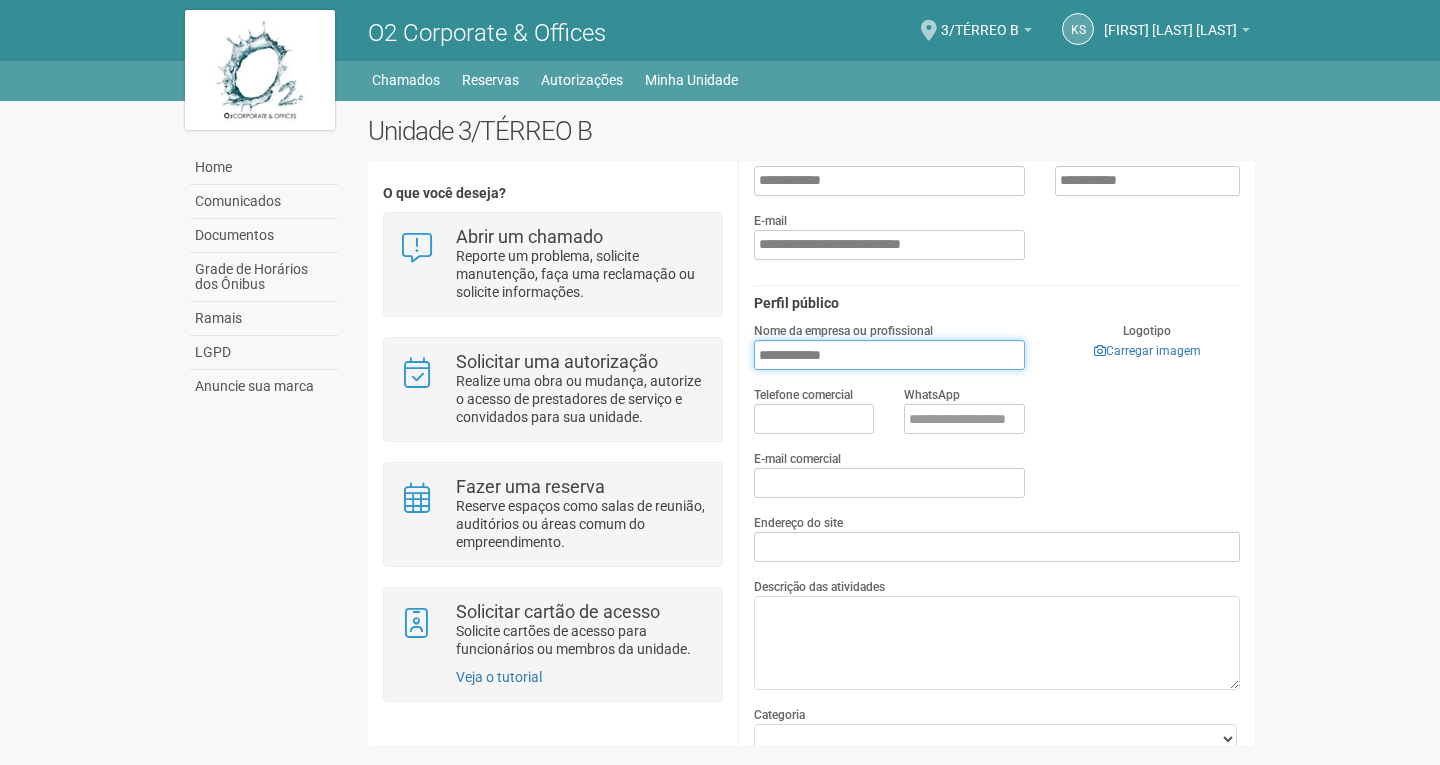 type on "**********" 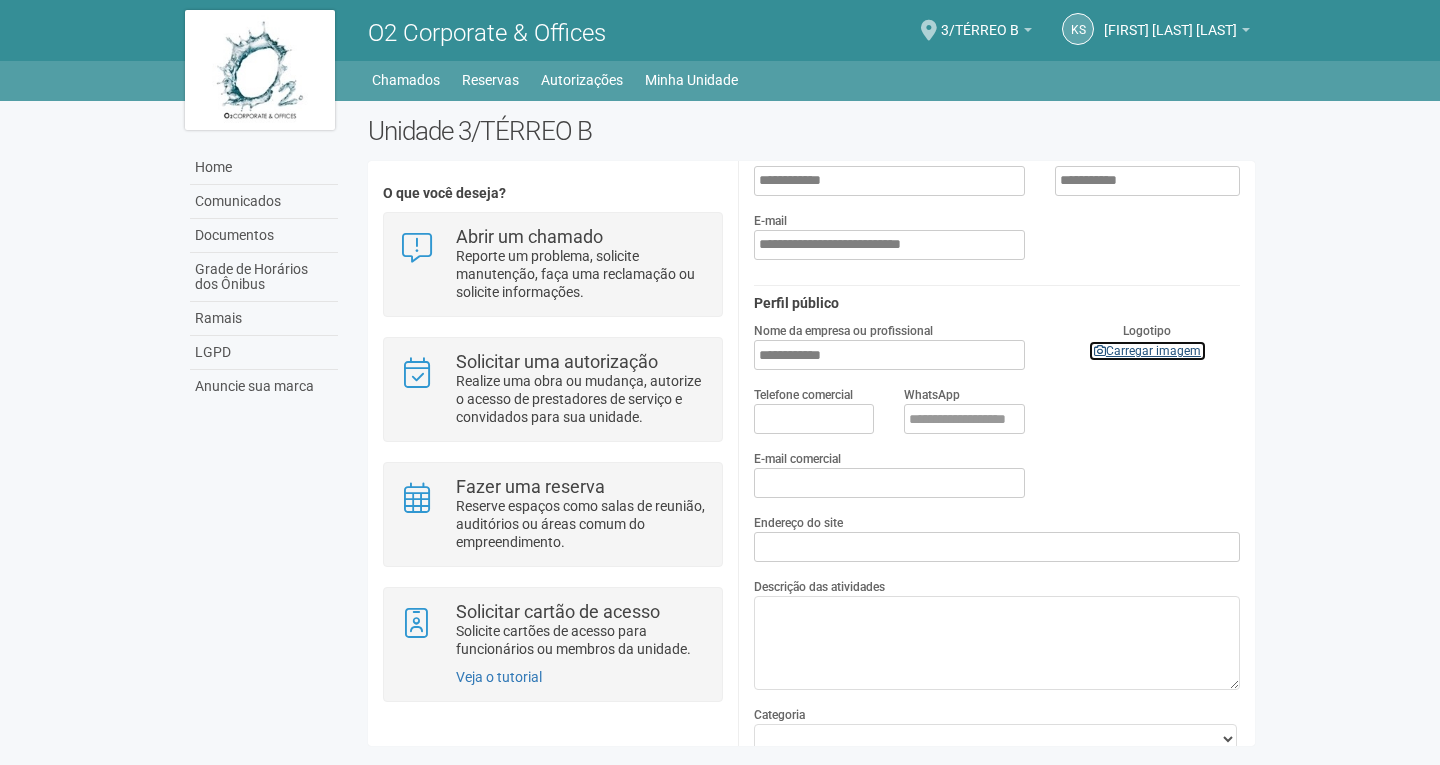 click on "Carregar imagem" at bounding box center (0, 0) 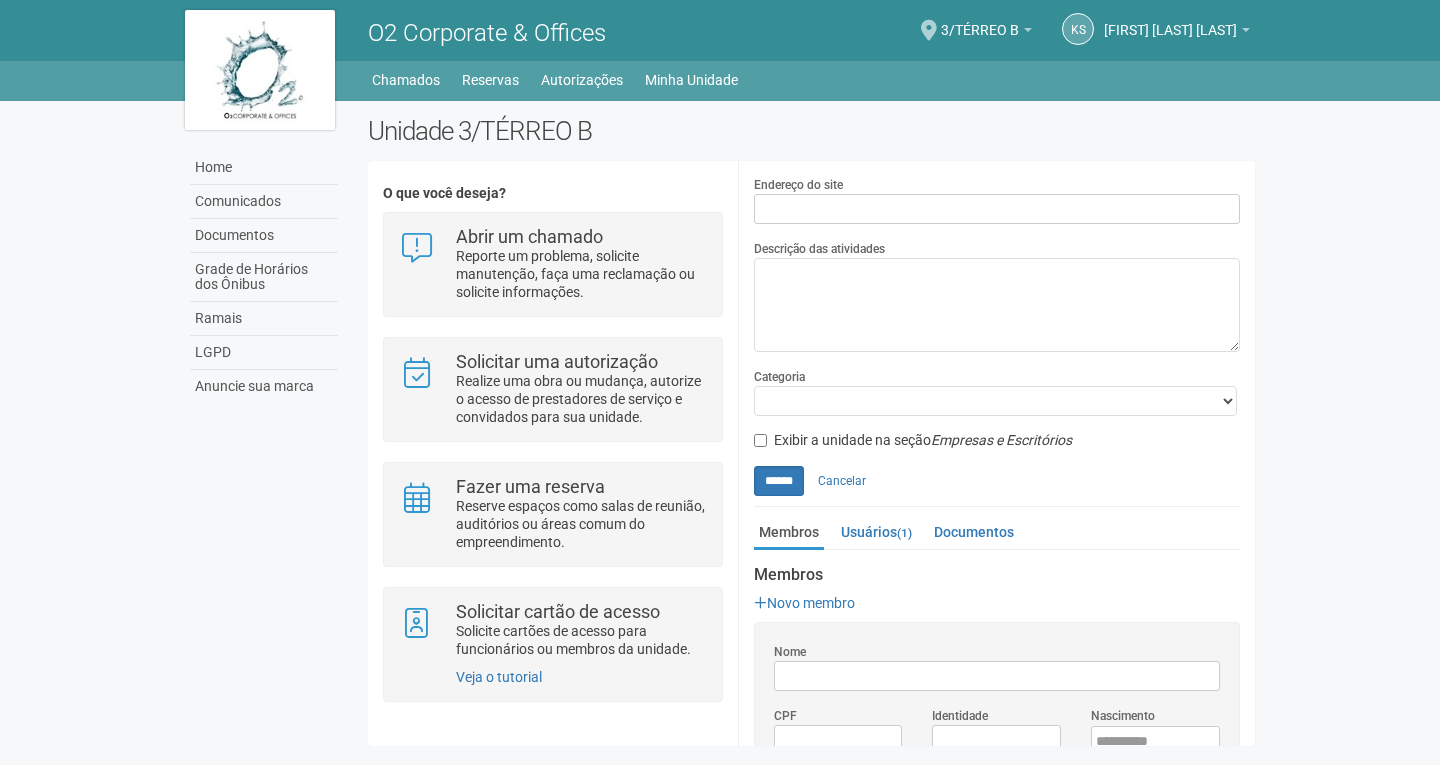 scroll, scrollTop: 500, scrollLeft: 0, axis: vertical 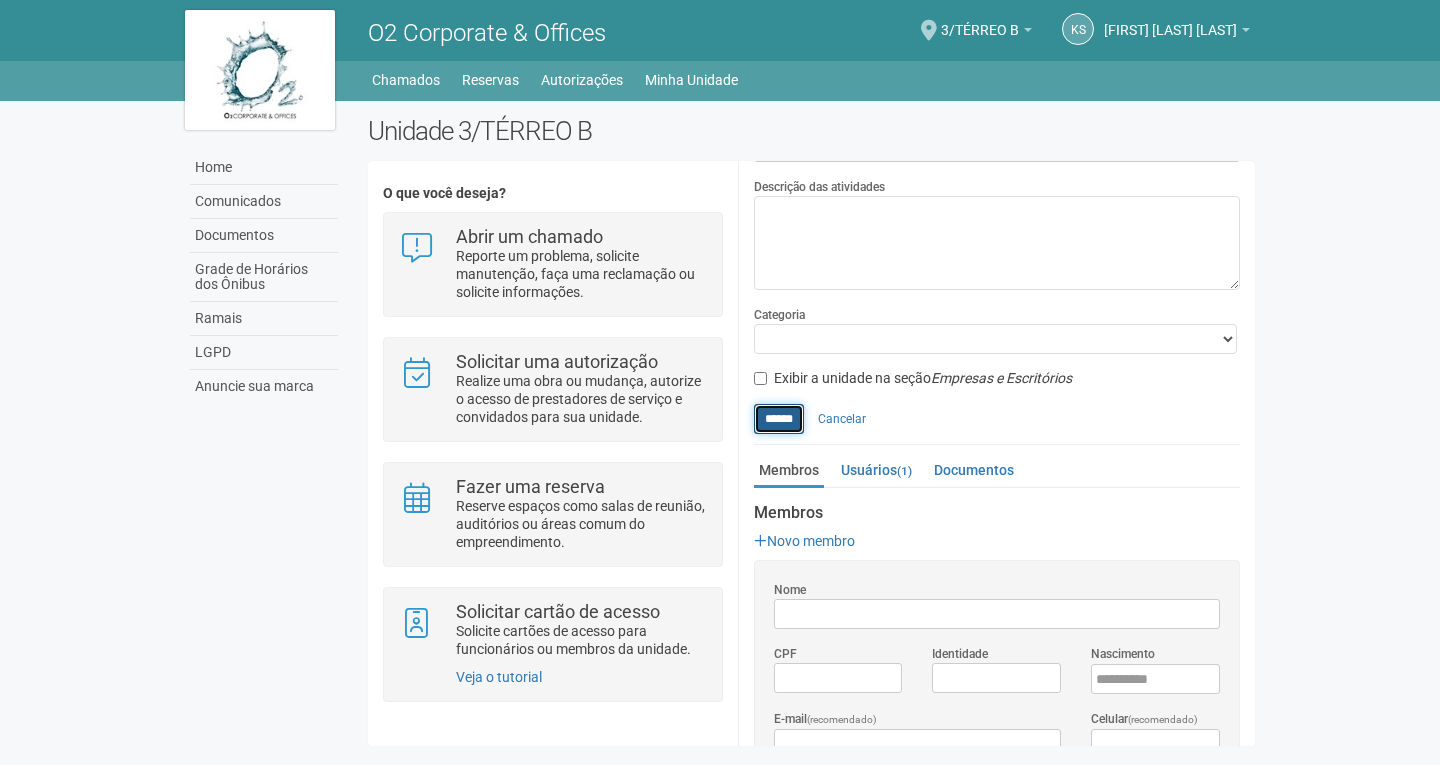 click on "******" at bounding box center [779, 419] 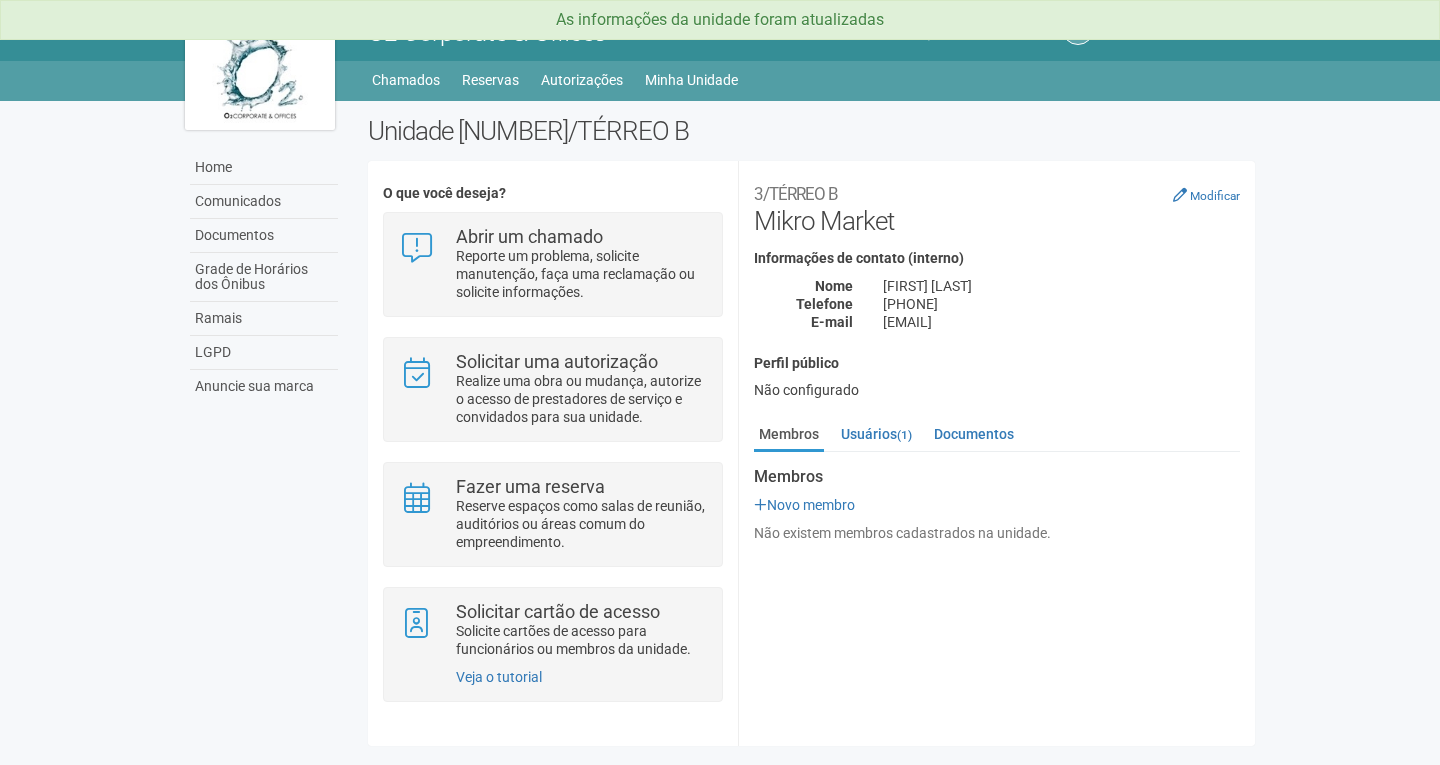 scroll, scrollTop: 0, scrollLeft: 0, axis: both 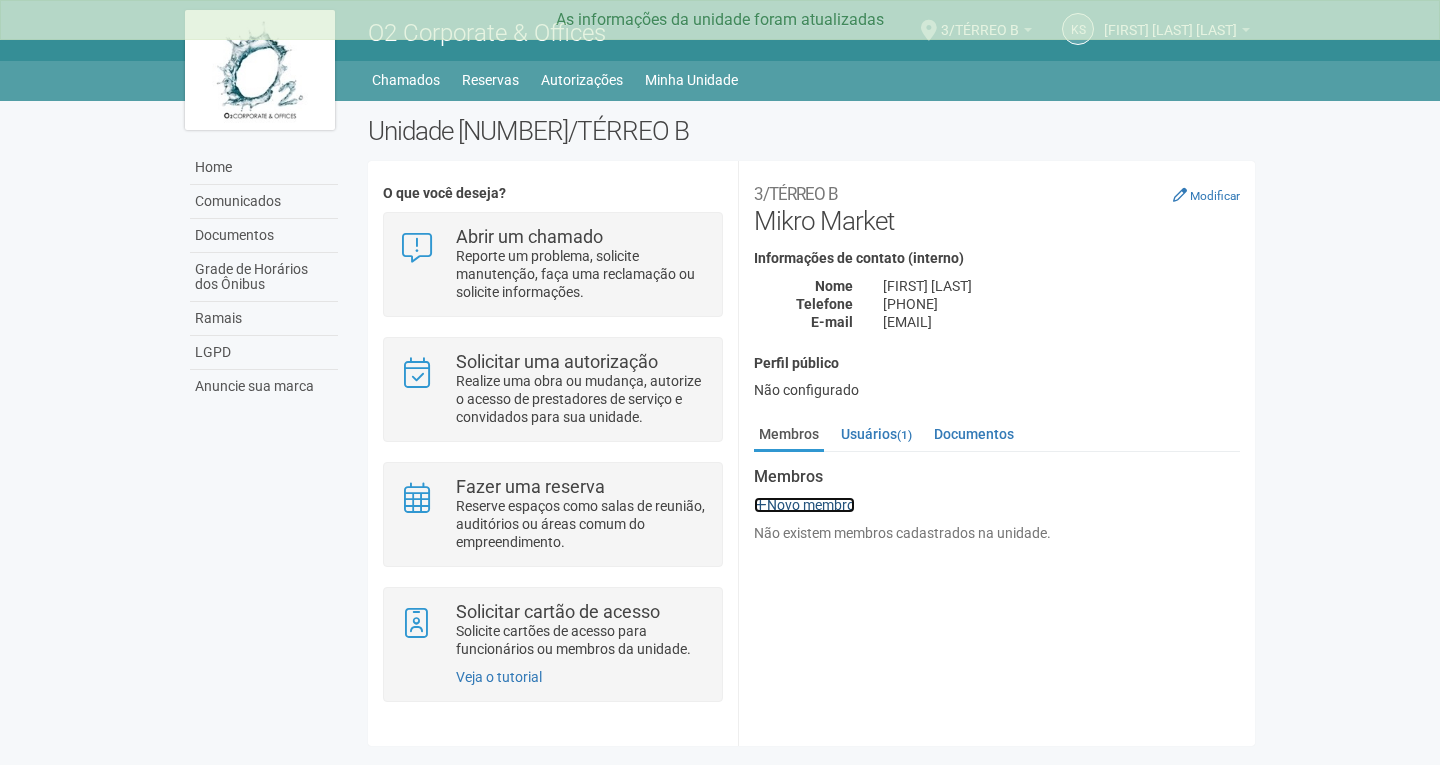 click on "Novo membro" at bounding box center (804, 505) 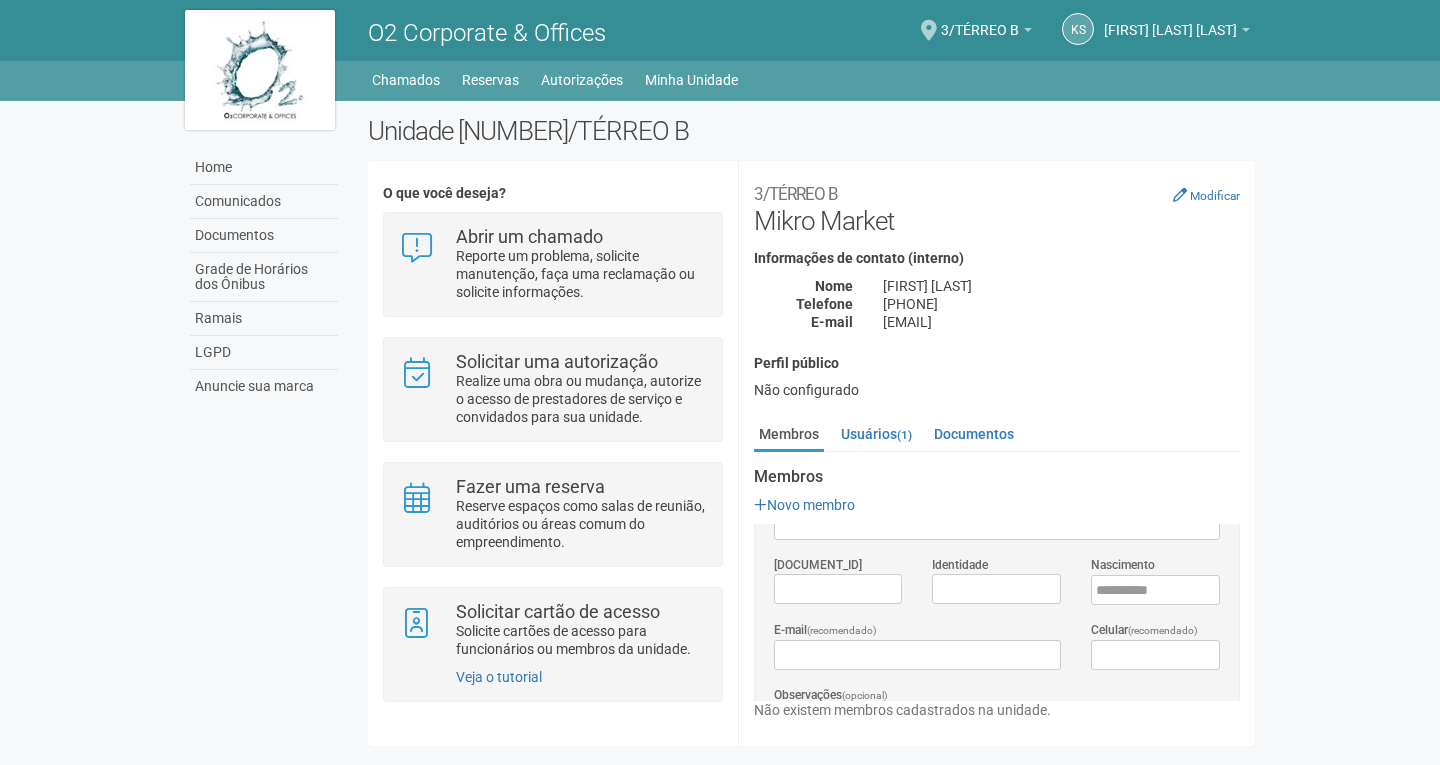 scroll, scrollTop: 0, scrollLeft: 0, axis: both 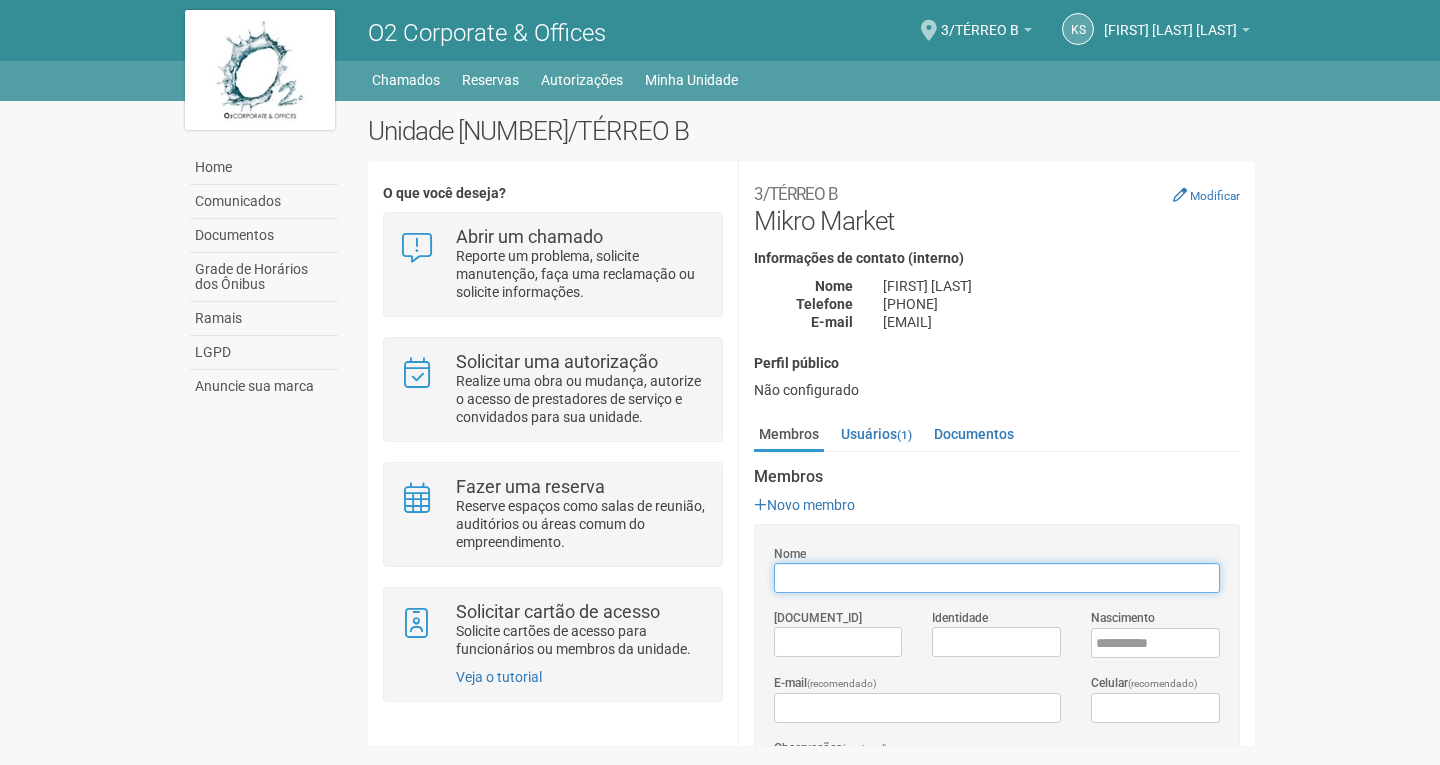 click on "Nome" at bounding box center (997, 578) 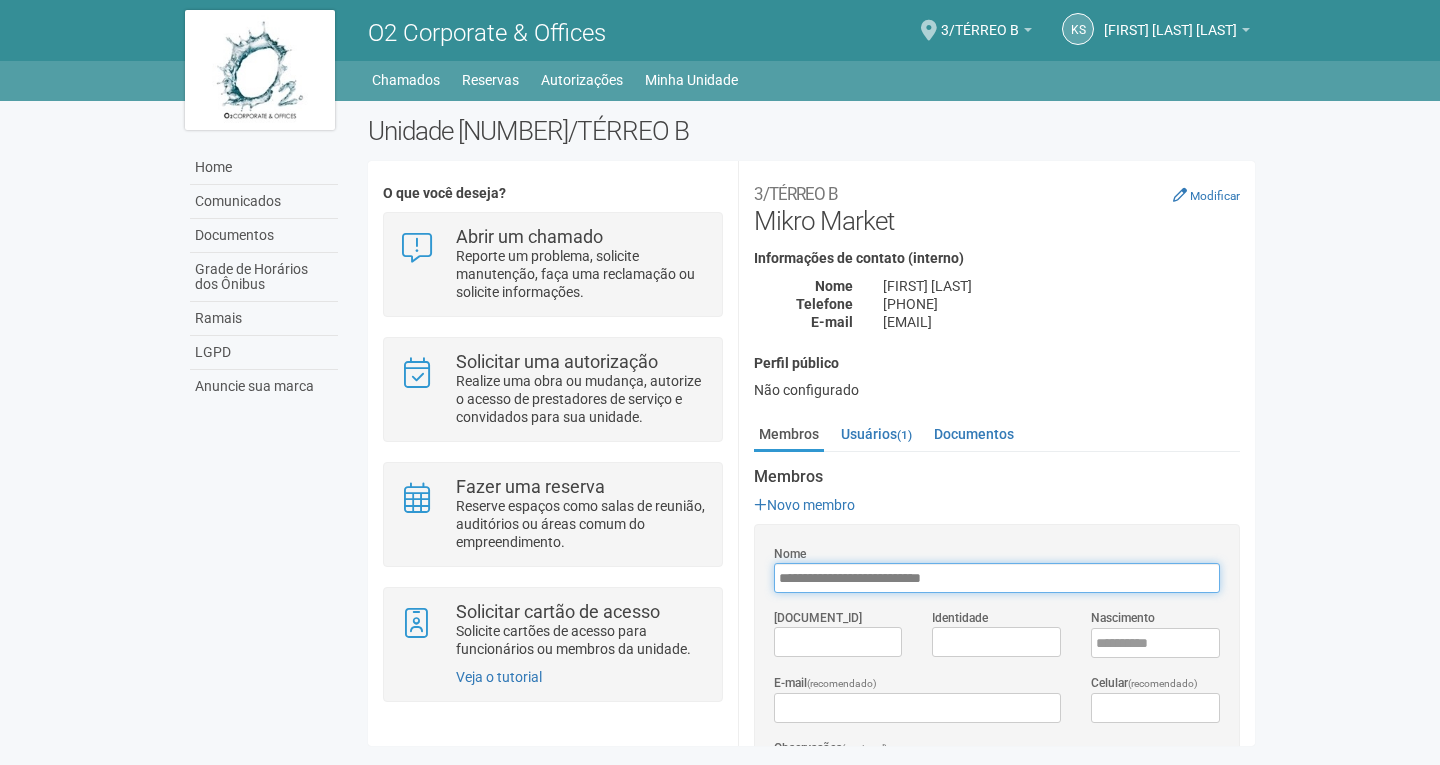type on "**********" 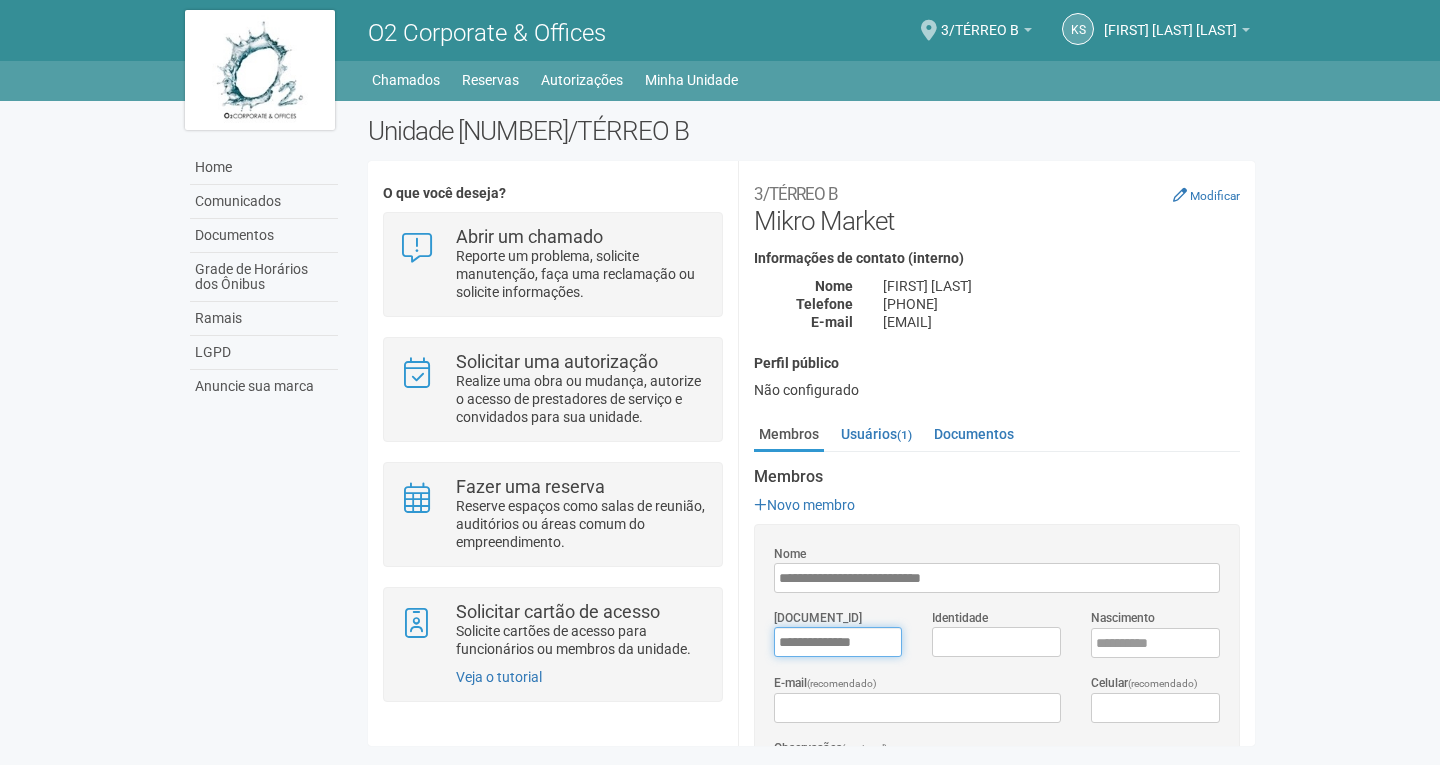 click on "*********" at bounding box center [838, 642] 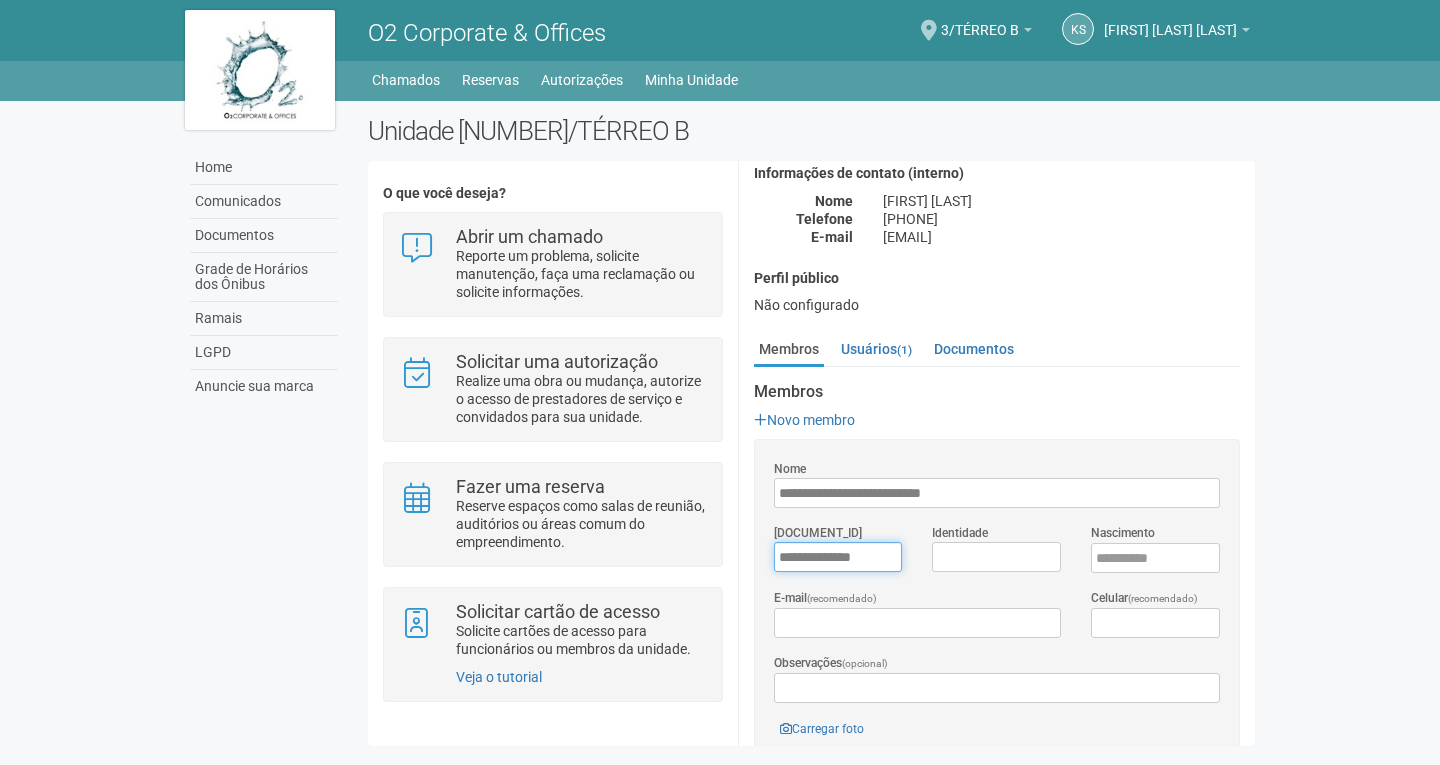 scroll, scrollTop: 193, scrollLeft: 0, axis: vertical 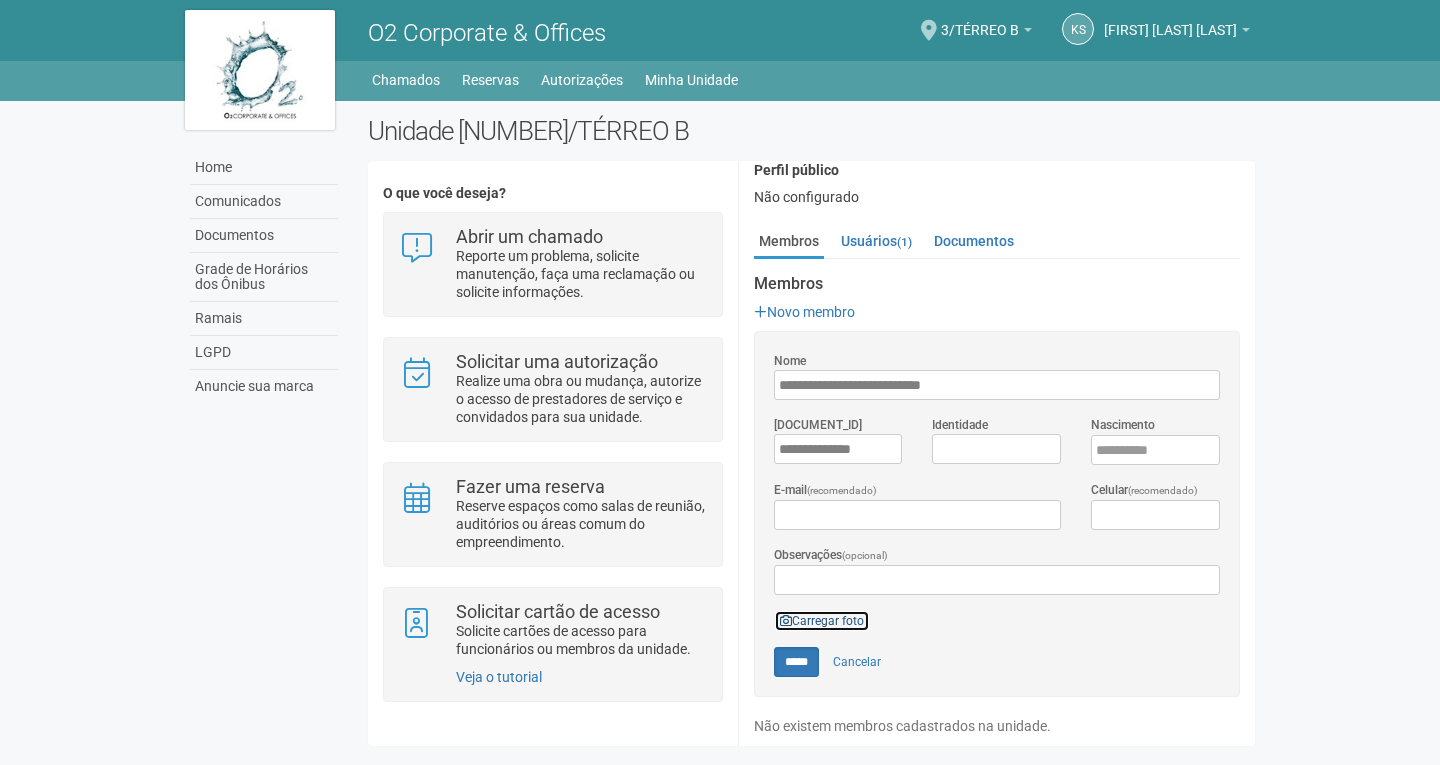 click on "Carregar foto" at bounding box center [822, 621] 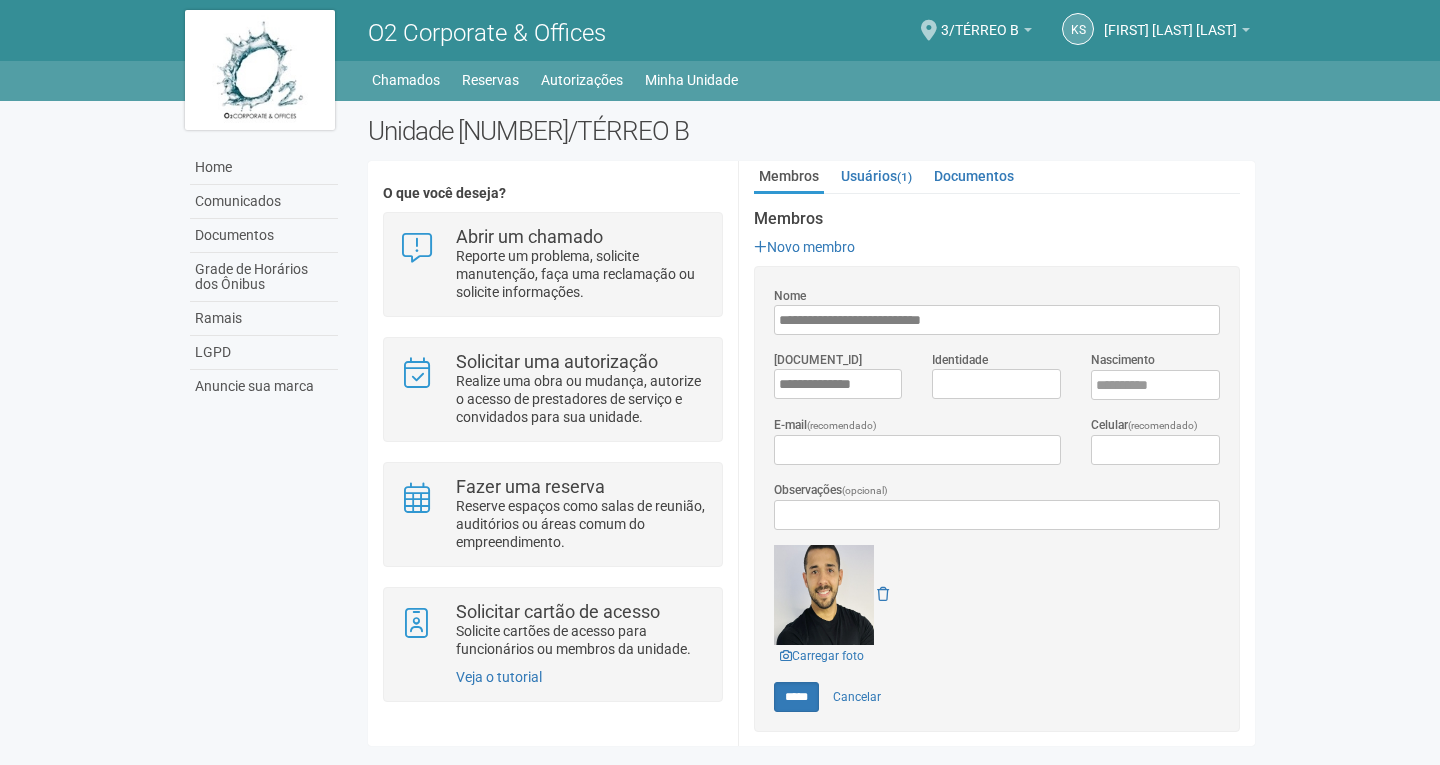 scroll, scrollTop: 293, scrollLeft: 0, axis: vertical 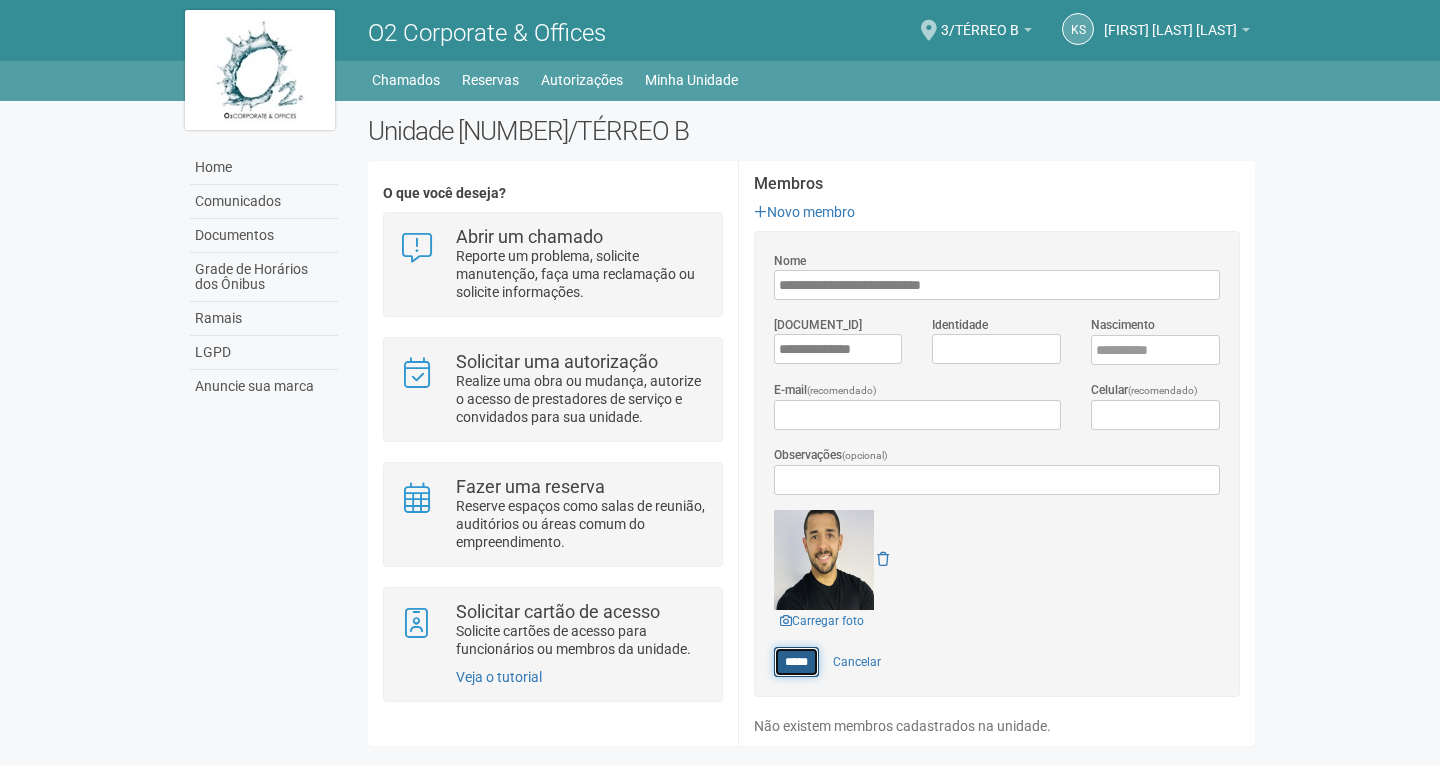 click on "*****" at bounding box center (796, 662) 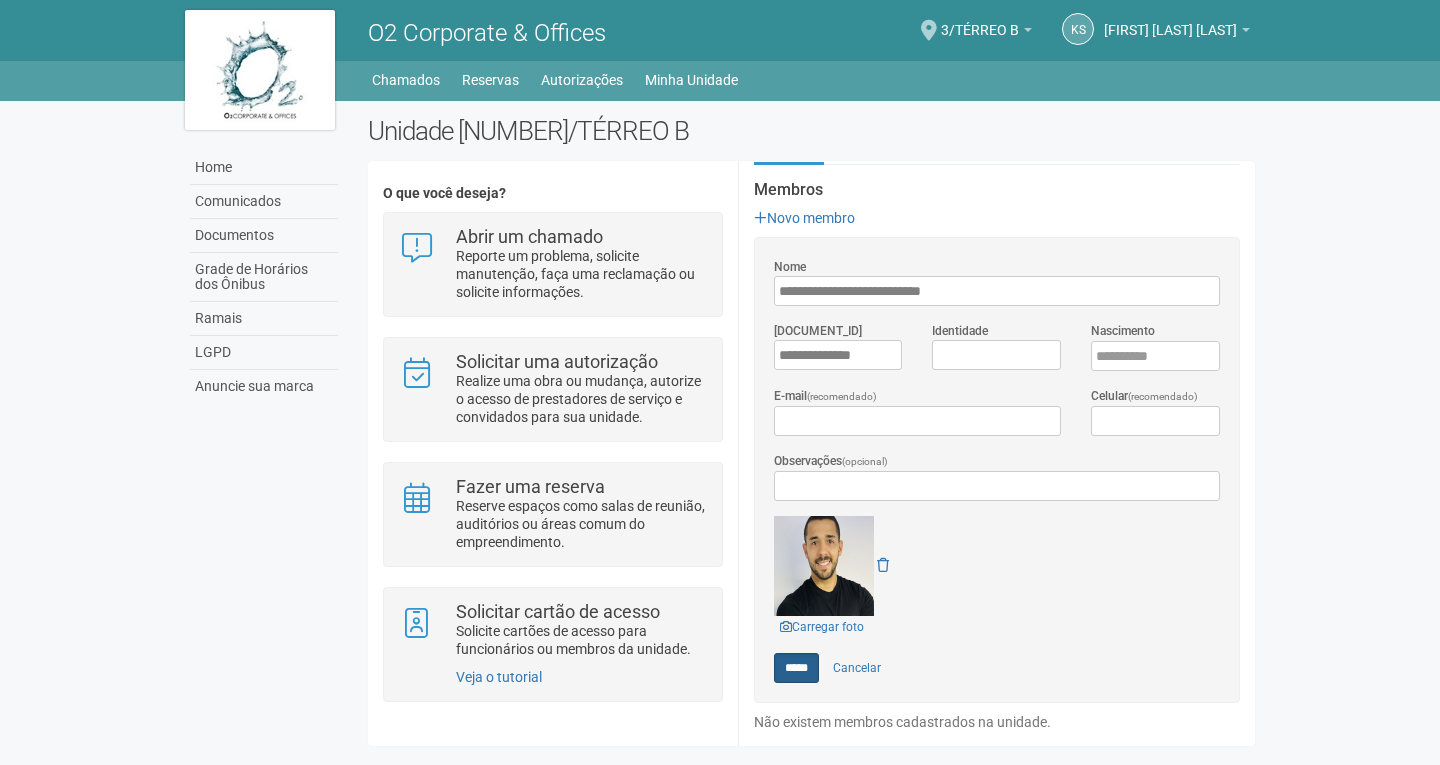 scroll, scrollTop: 0, scrollLeft: 0, axis: both 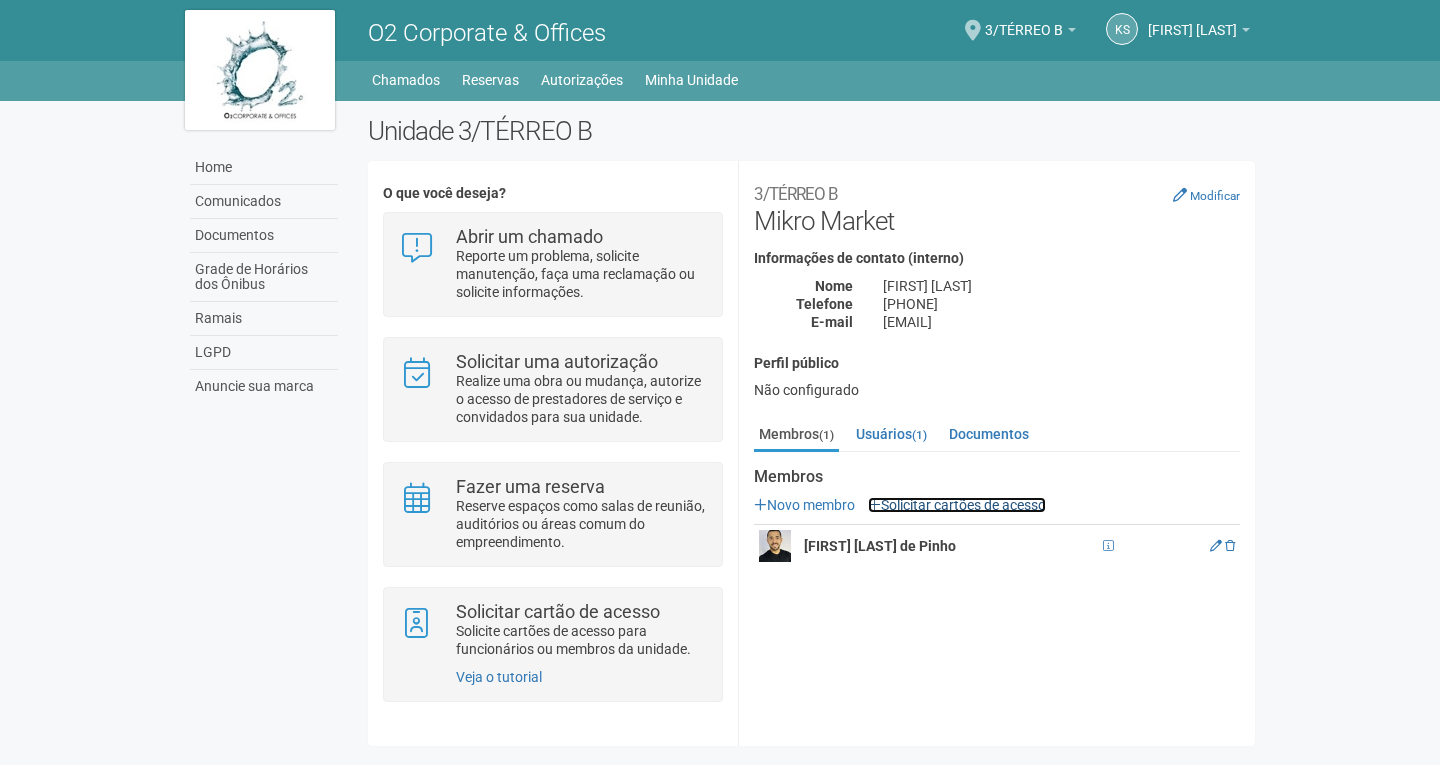 click on "Solicitar cartões de acesso" at bounding box center [957, 505] 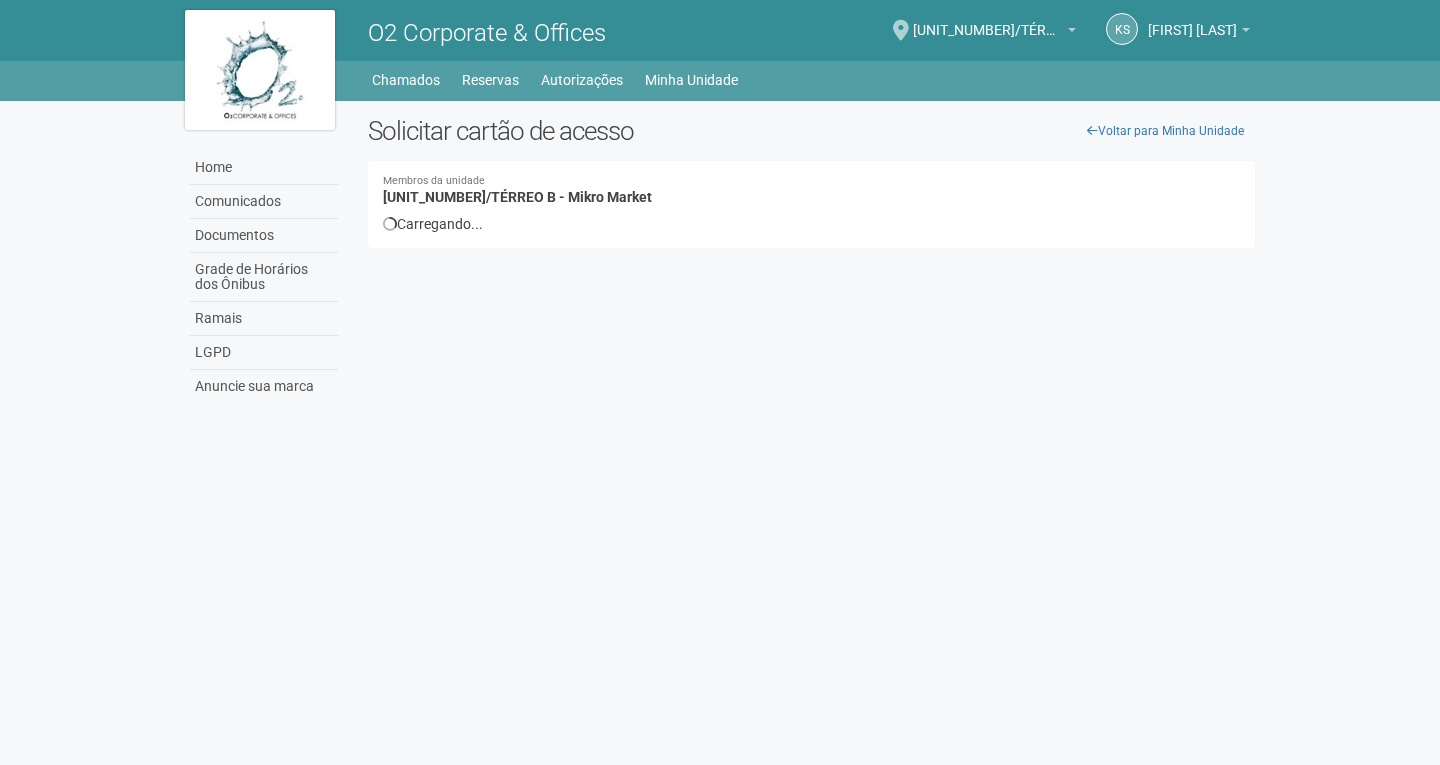 scroll, scrollTop: 0, scrollLeft: 0, axis: both 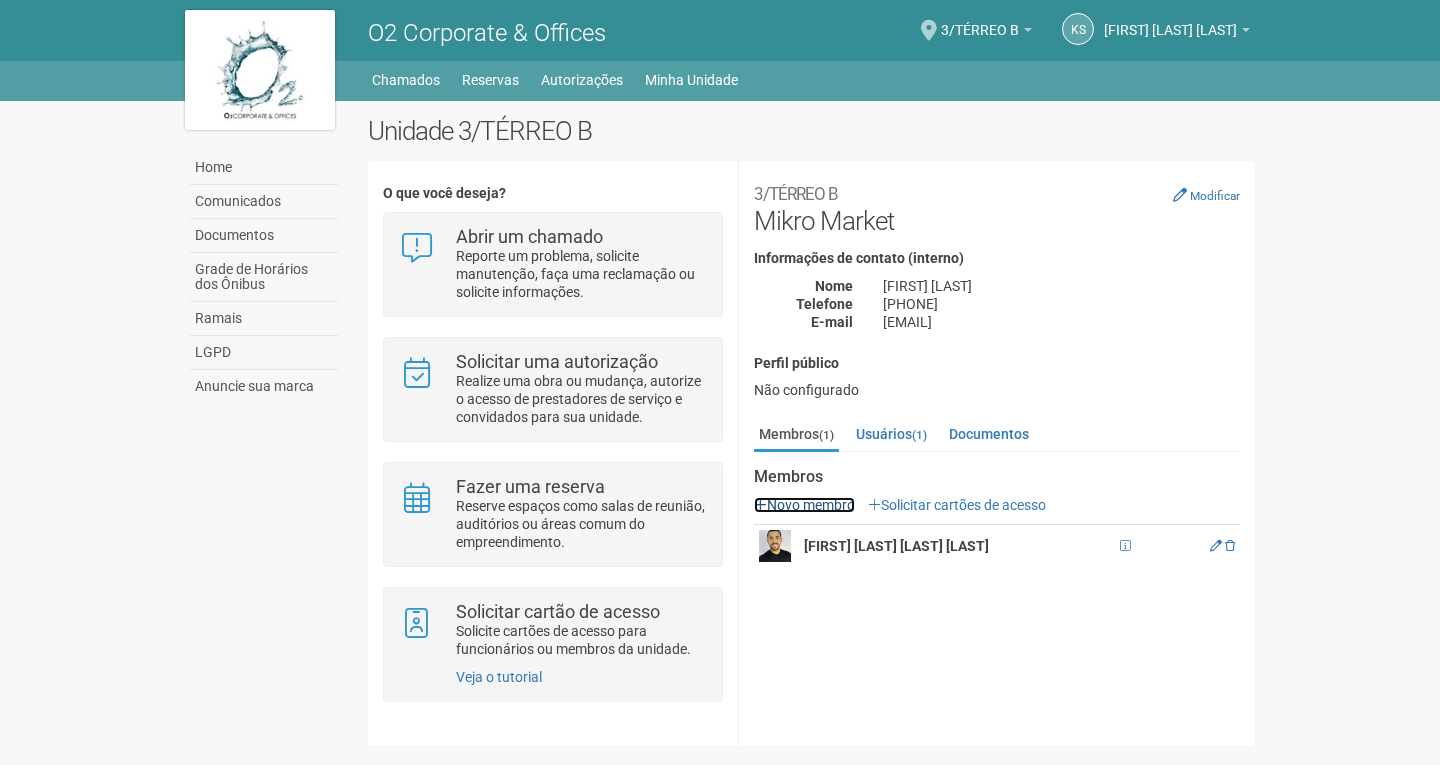 click on "Novo membro" at bounding box center (804, 505) 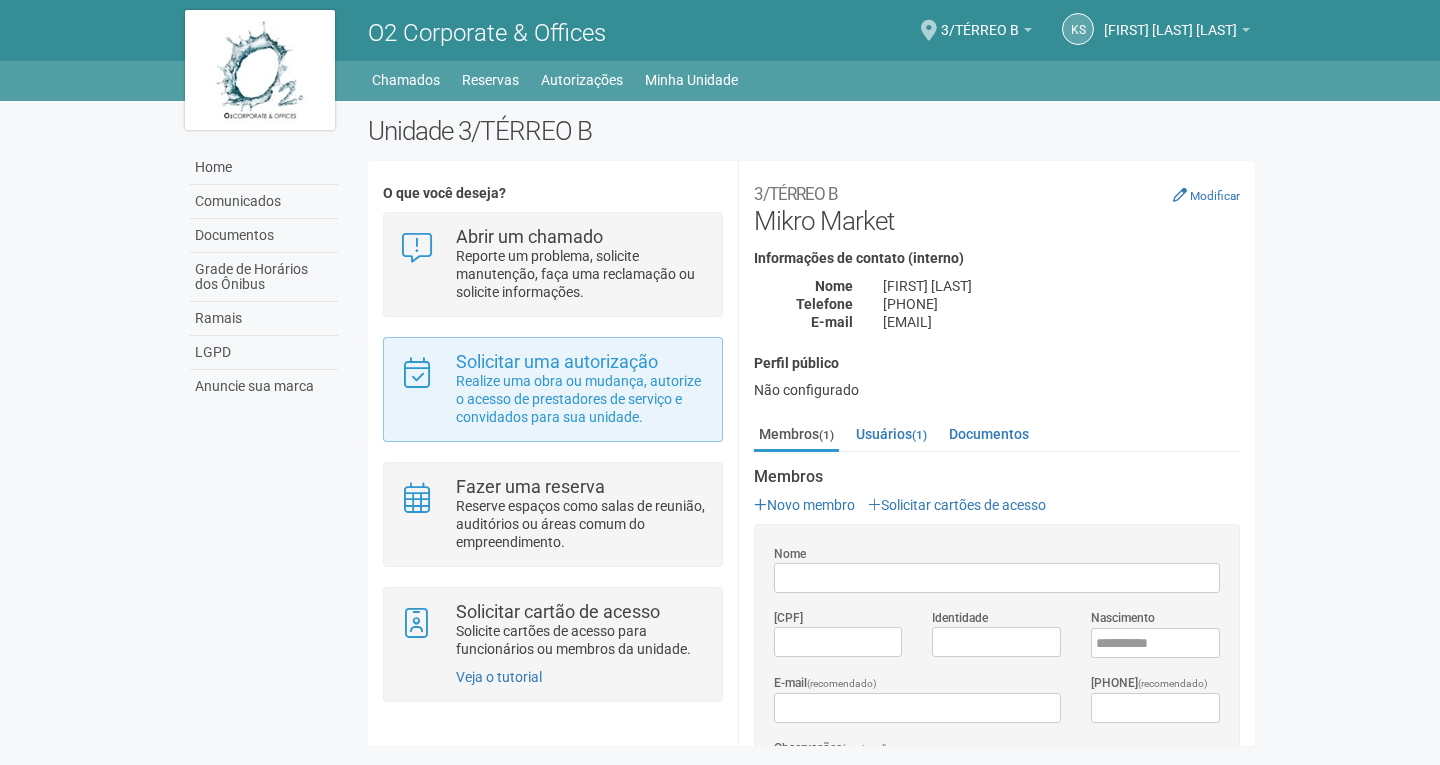 scroll, scrollTop: 0, scrollLeft: 0, axis: both 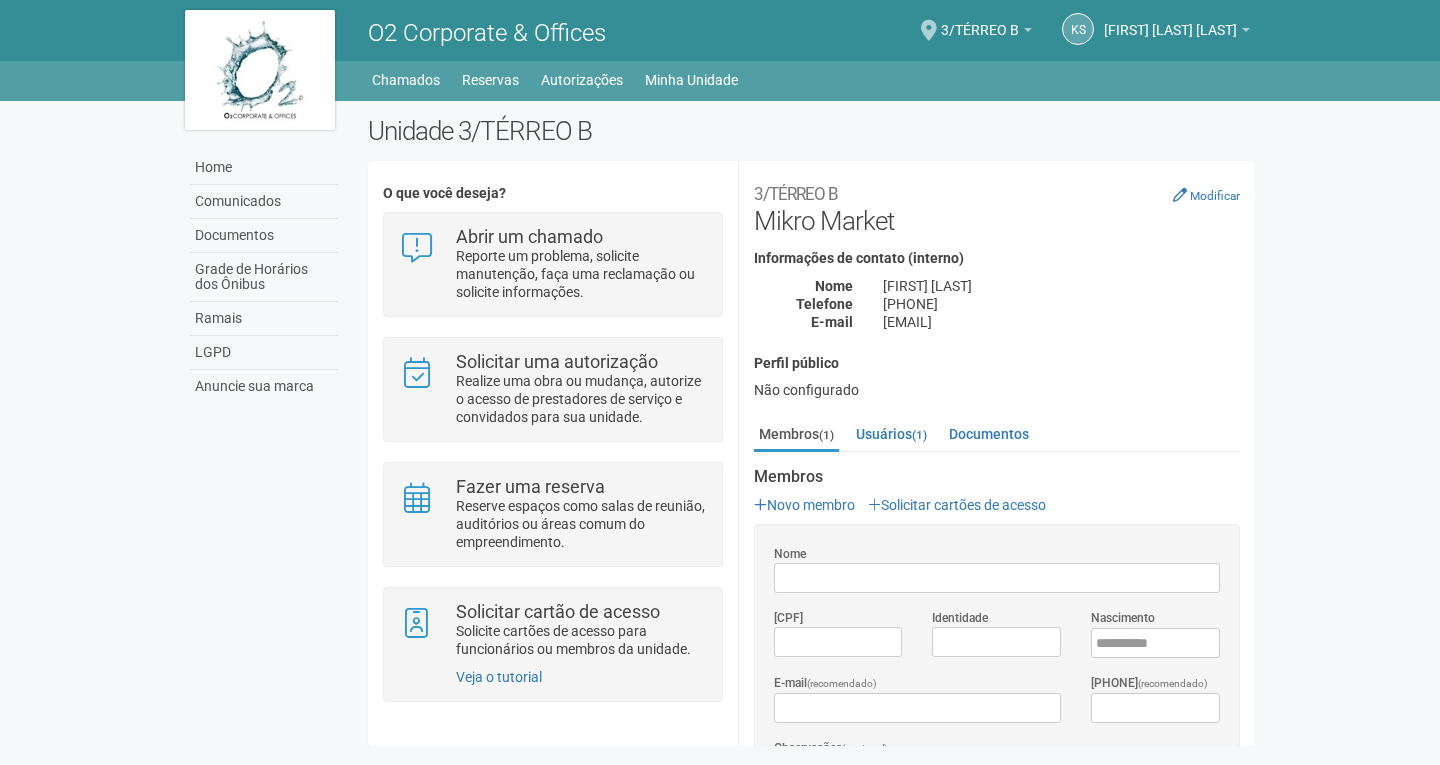 click on "Nome" at bounding box center (997, 568) 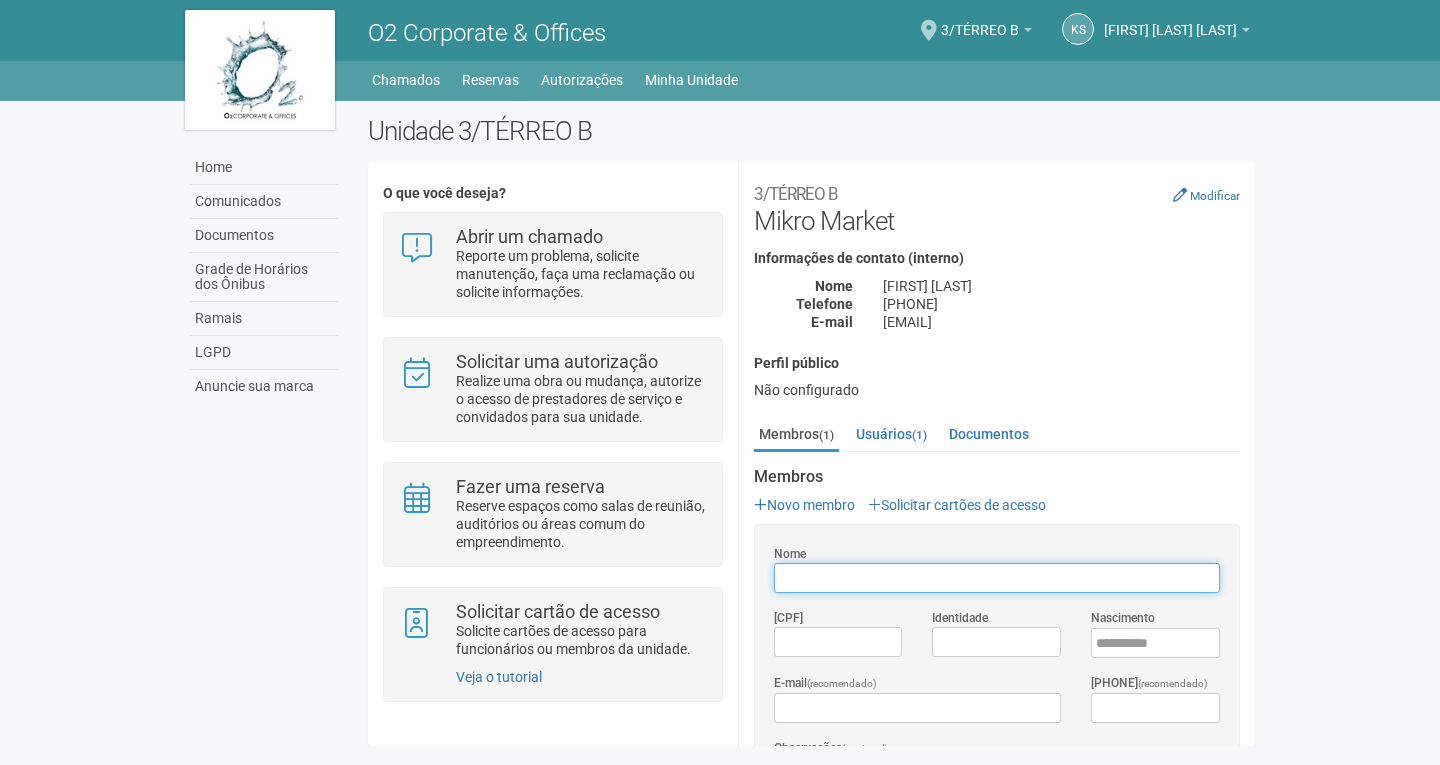 click on "Nome" at bounding box center (997, 578) 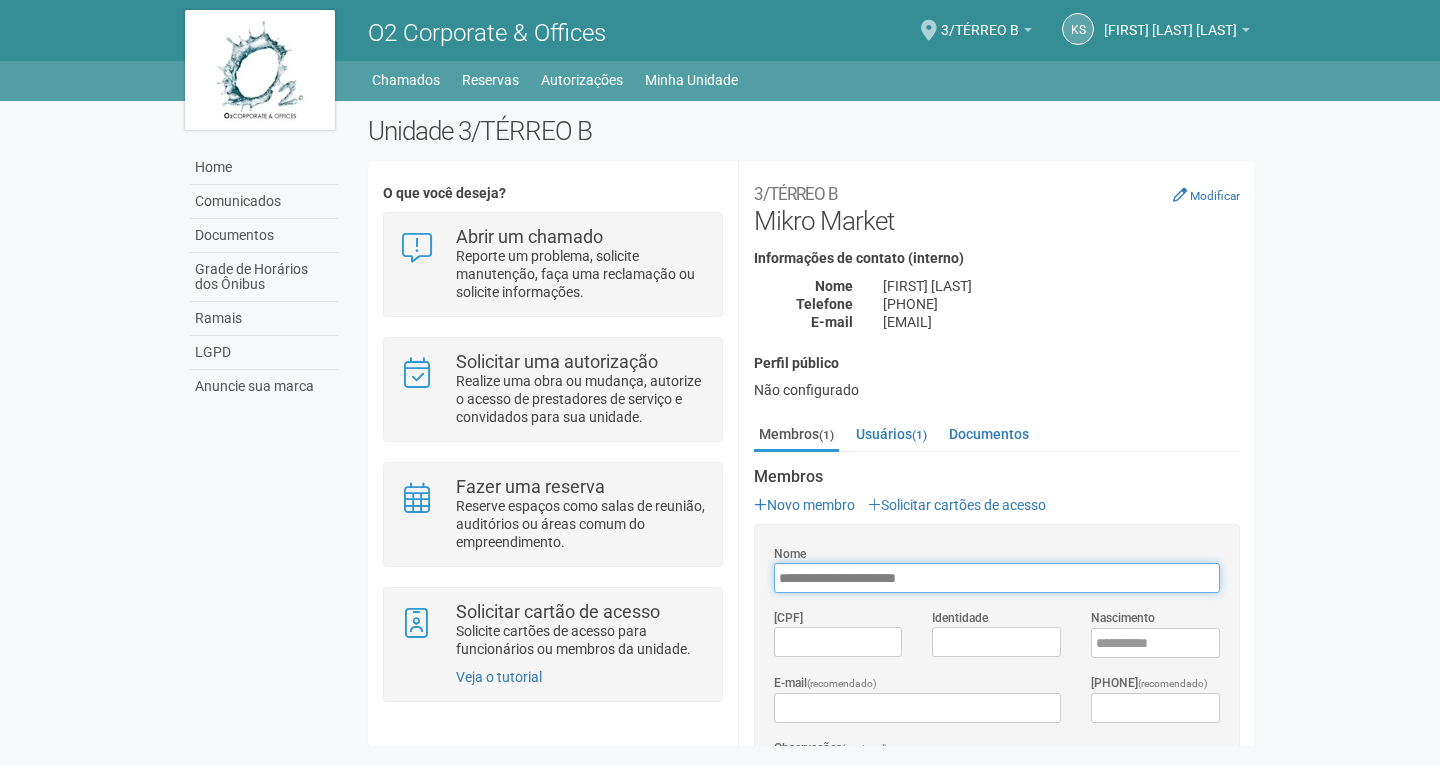 type on "**********" 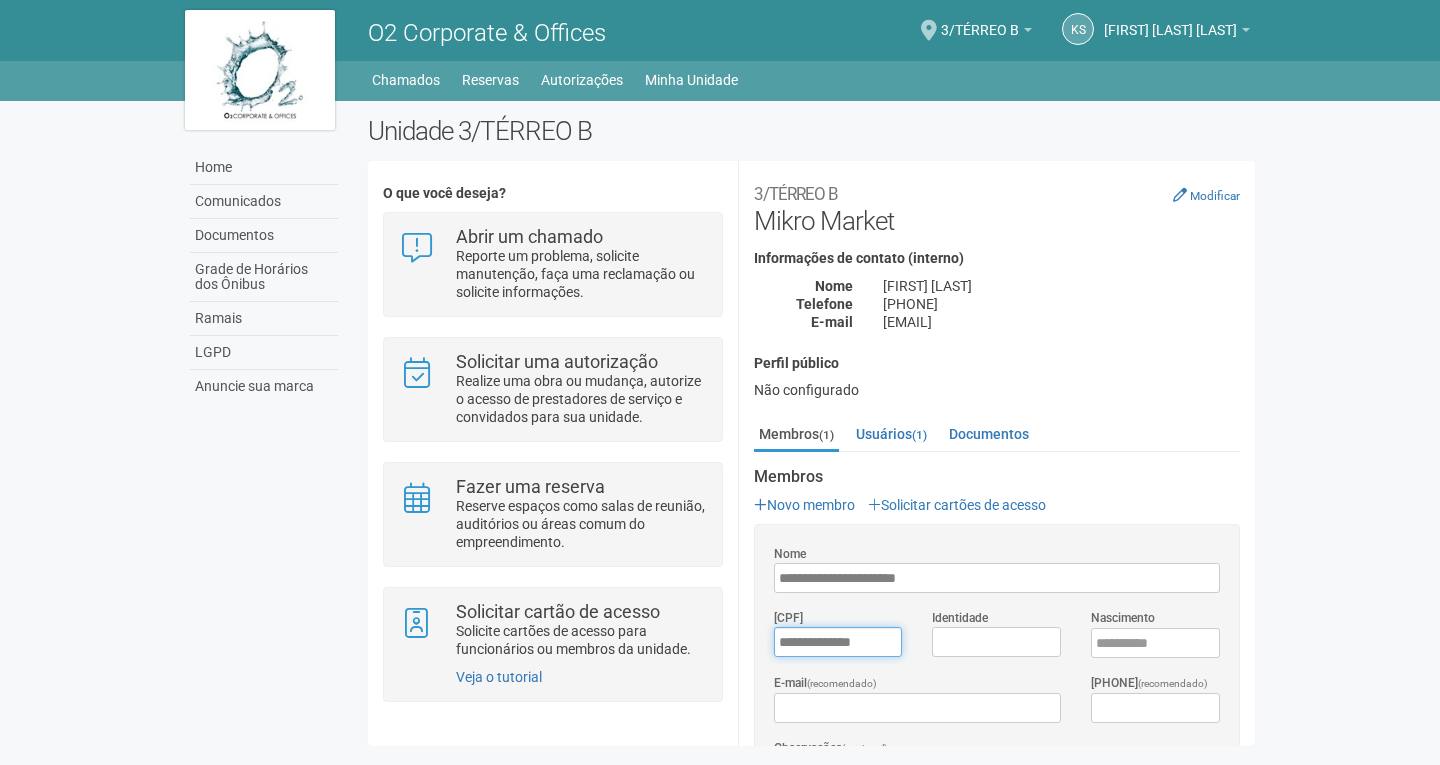 click on "*********" at bounding box center (838, 642) 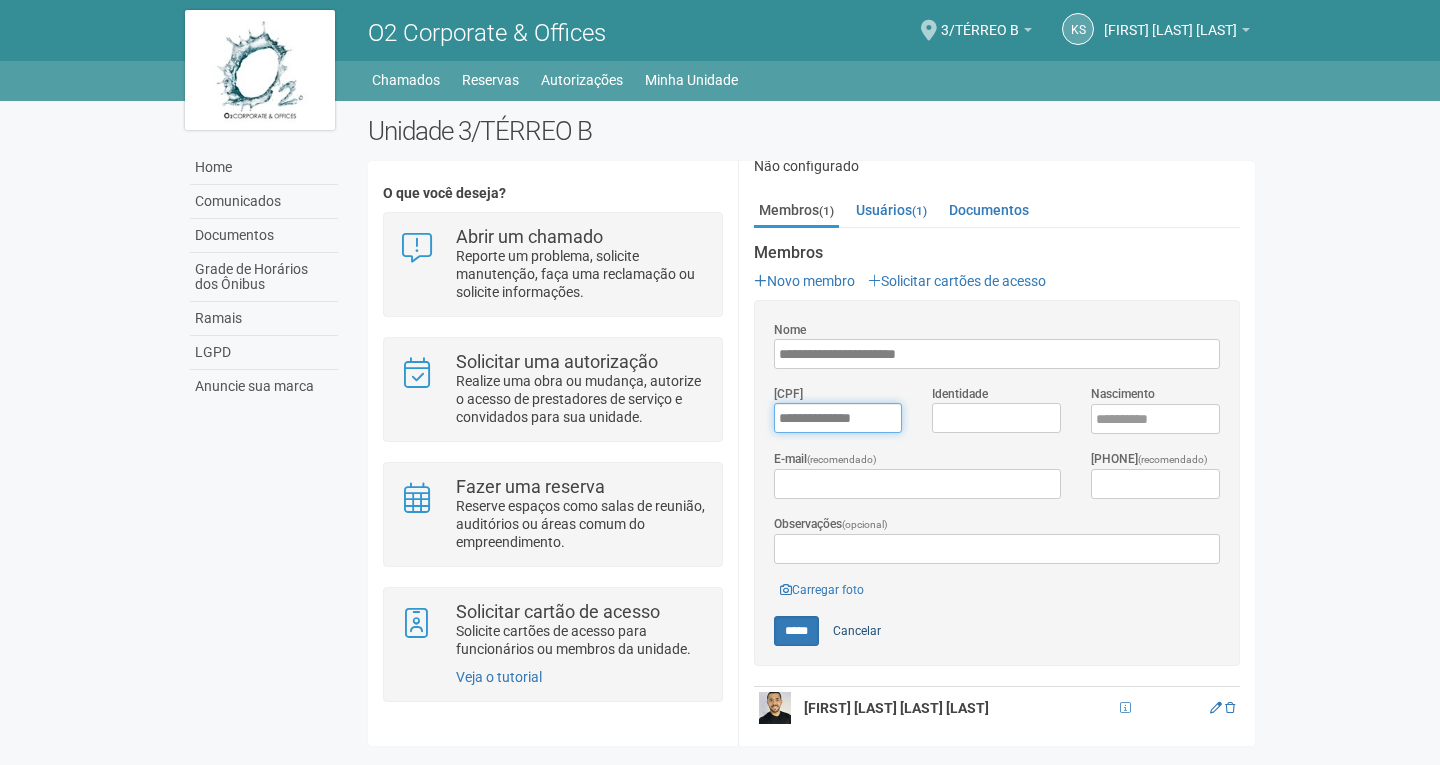 scroll, scrollTop: 228, scrollLeft: 0, axis: vertical 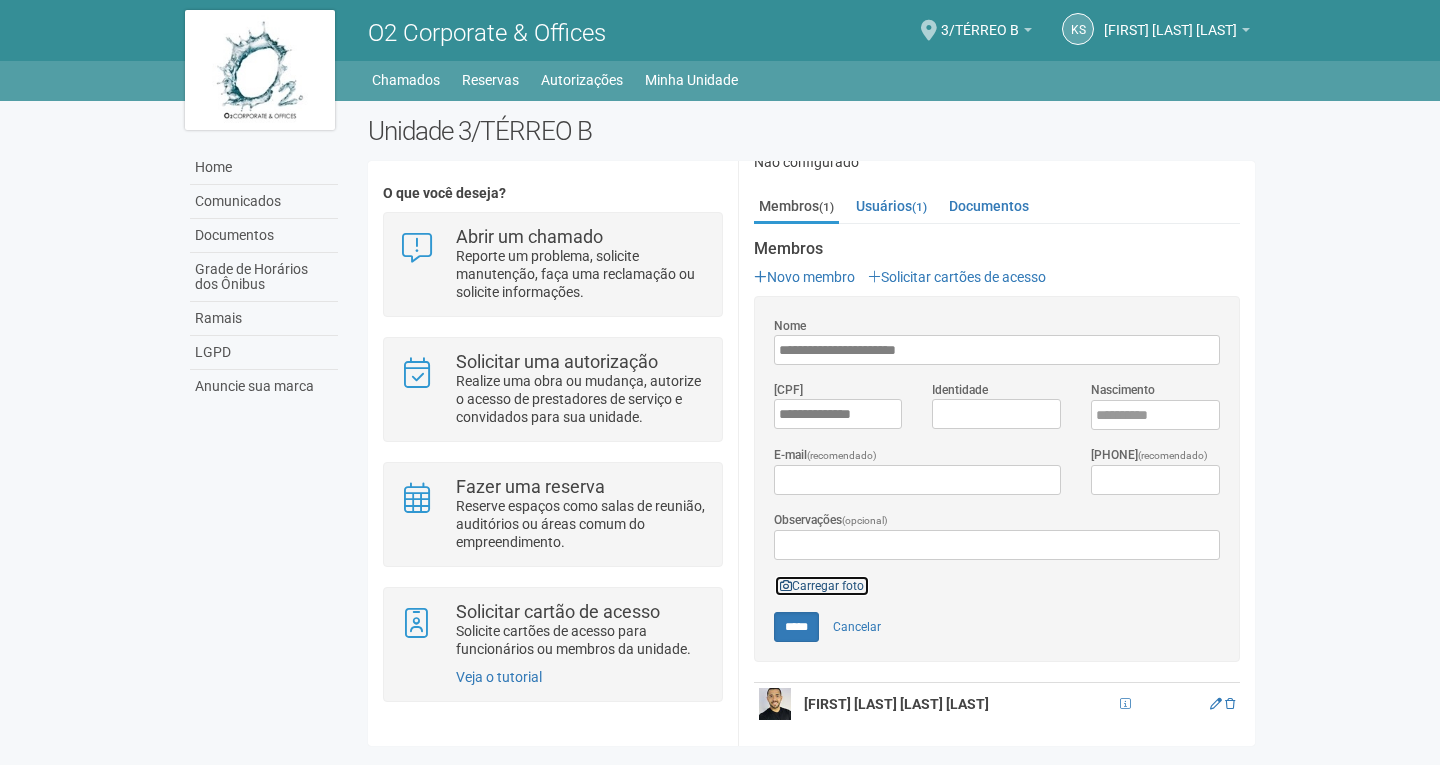 click on "Carregar foto" at bounding box center [822, 586] 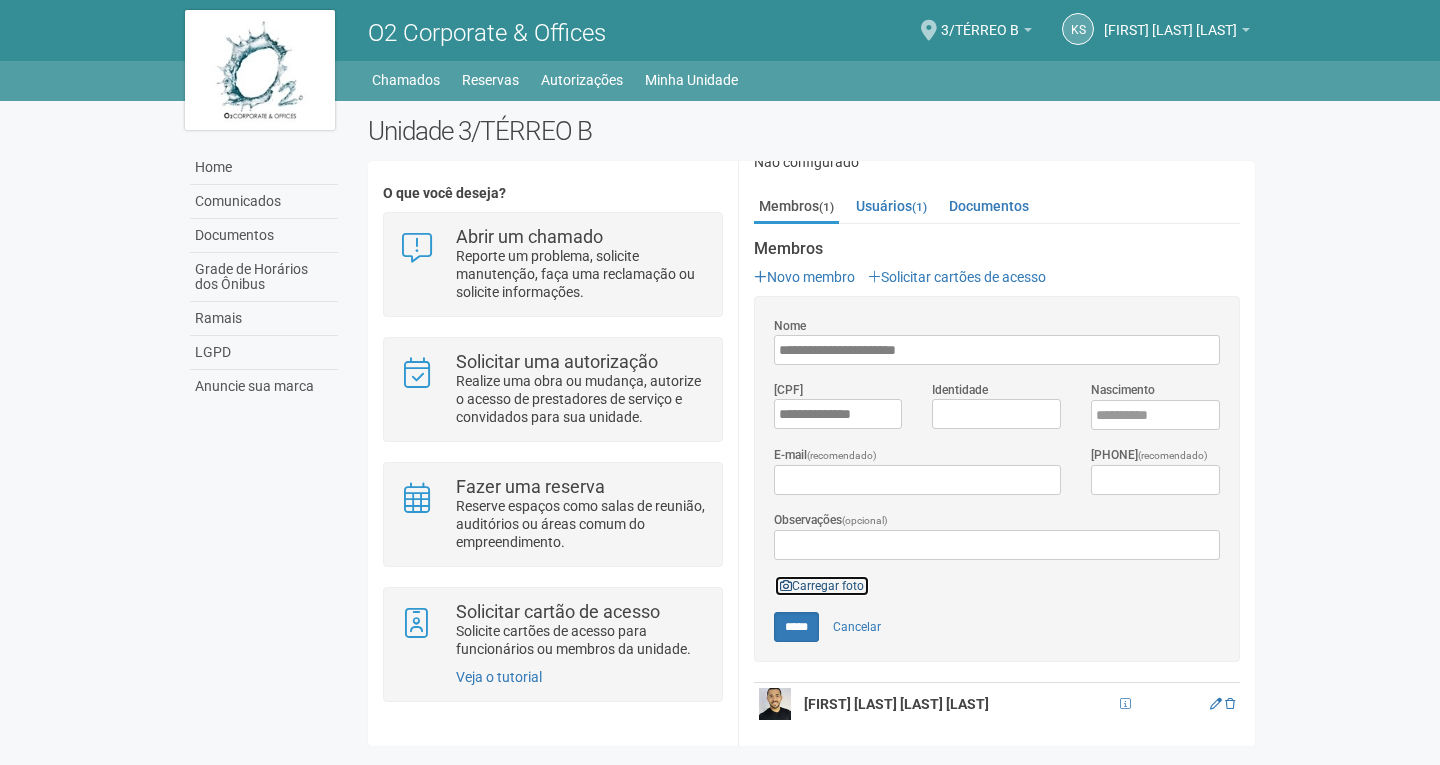click on "Carregar foto" at bounding box center [822, 586] 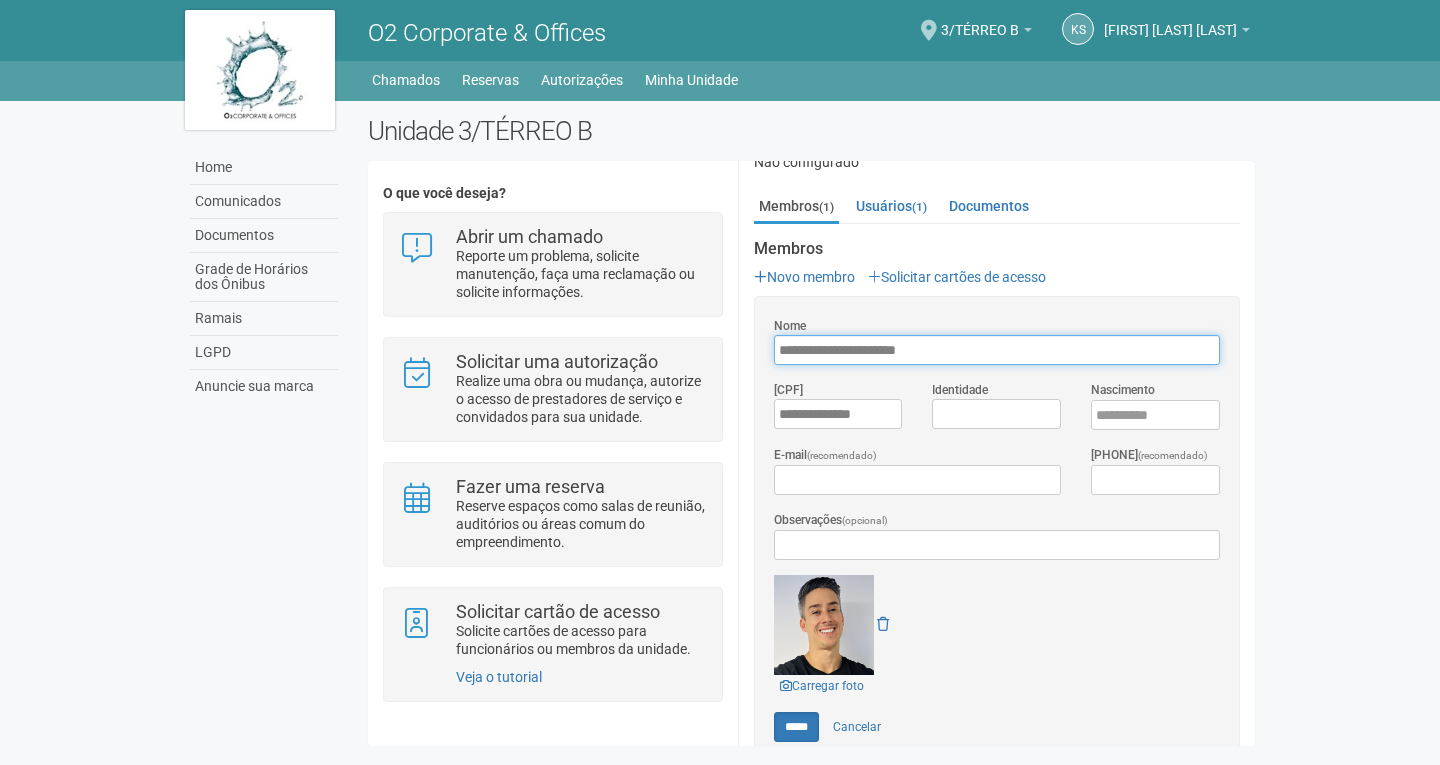 click on "**********" at bounding box center (997, 350) 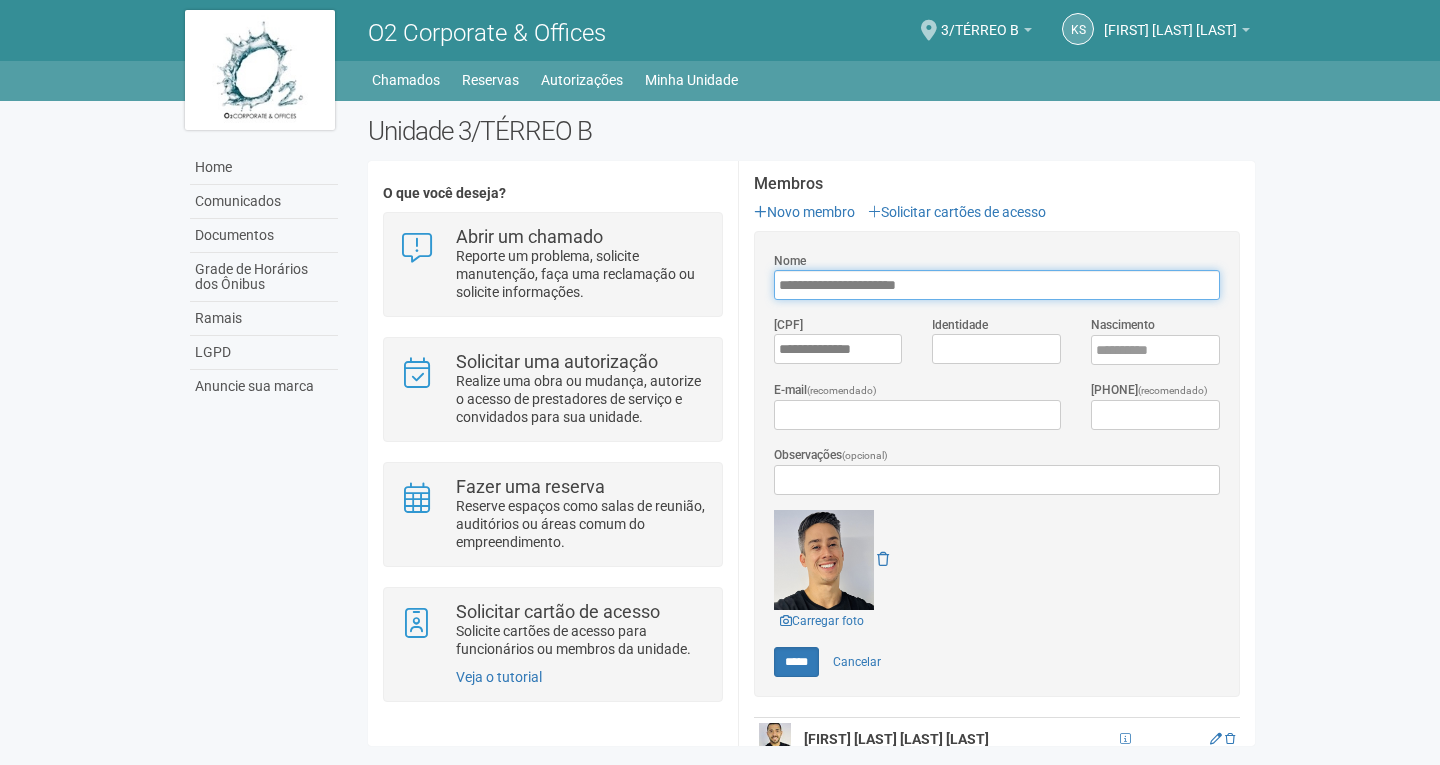 scroll, scrollTop: 328, scrollLeft: 0, axis: vertical 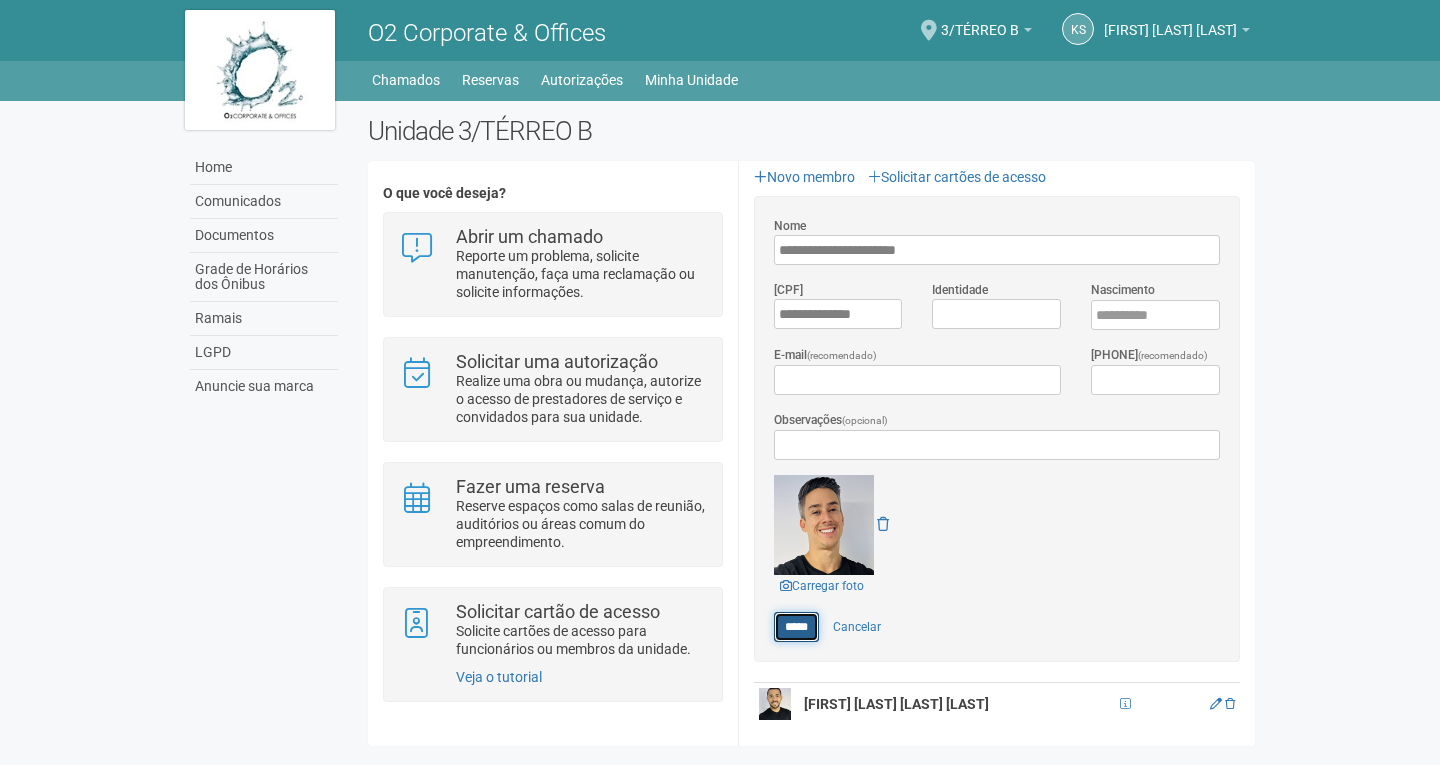 click on "*****" at bounding box center [796, 627] 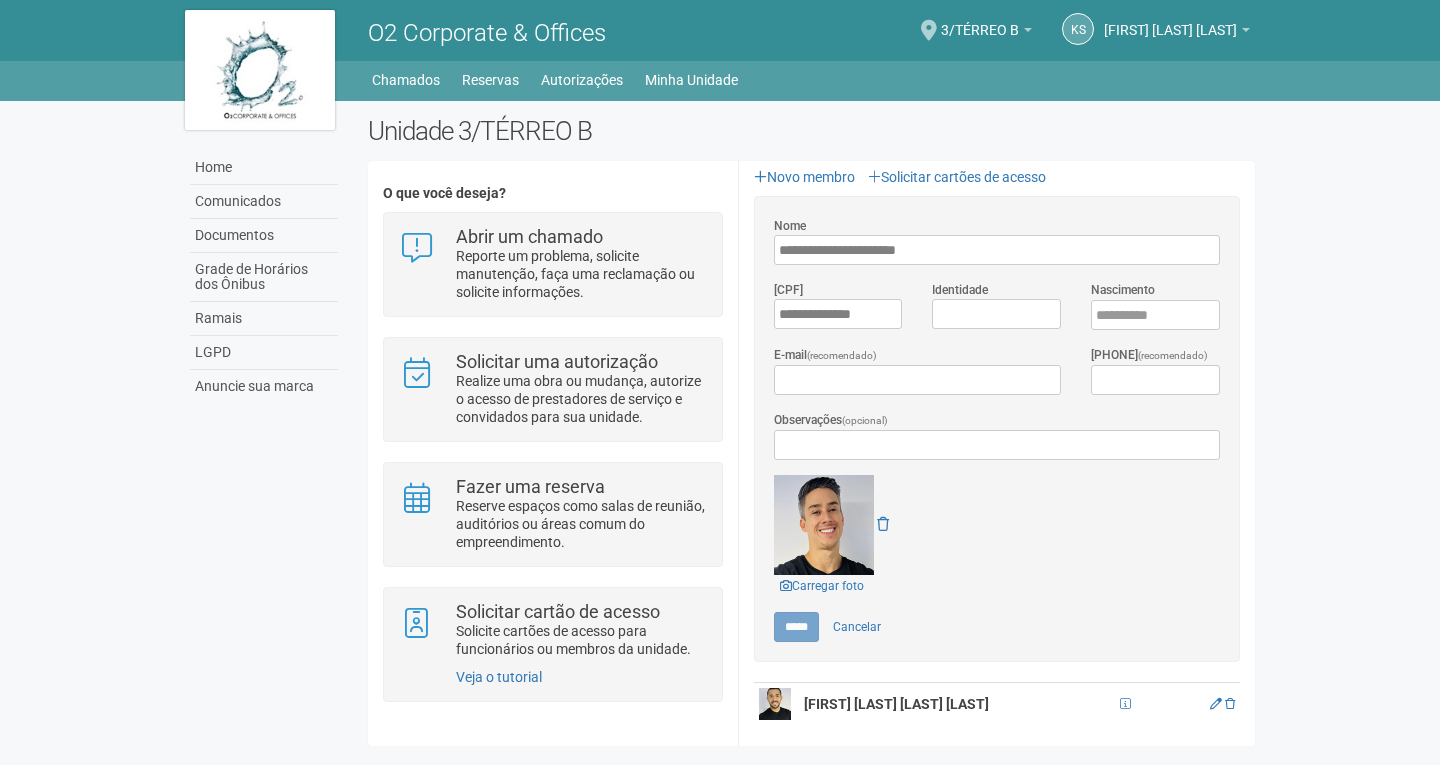 scroll, scrollTop: 0, scrollLeft: 0, axis: both 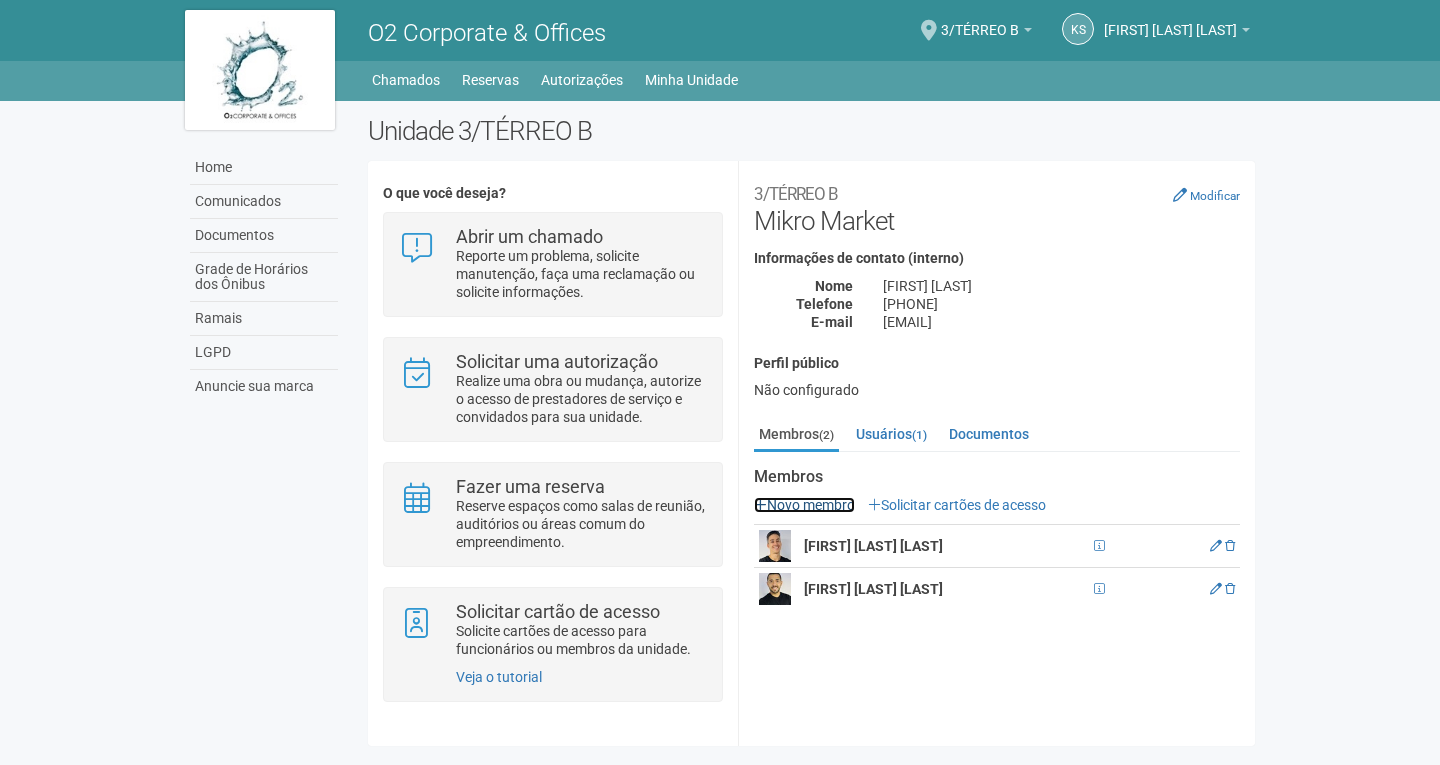 click on "Novo membro" at bounding box center (804, 505) 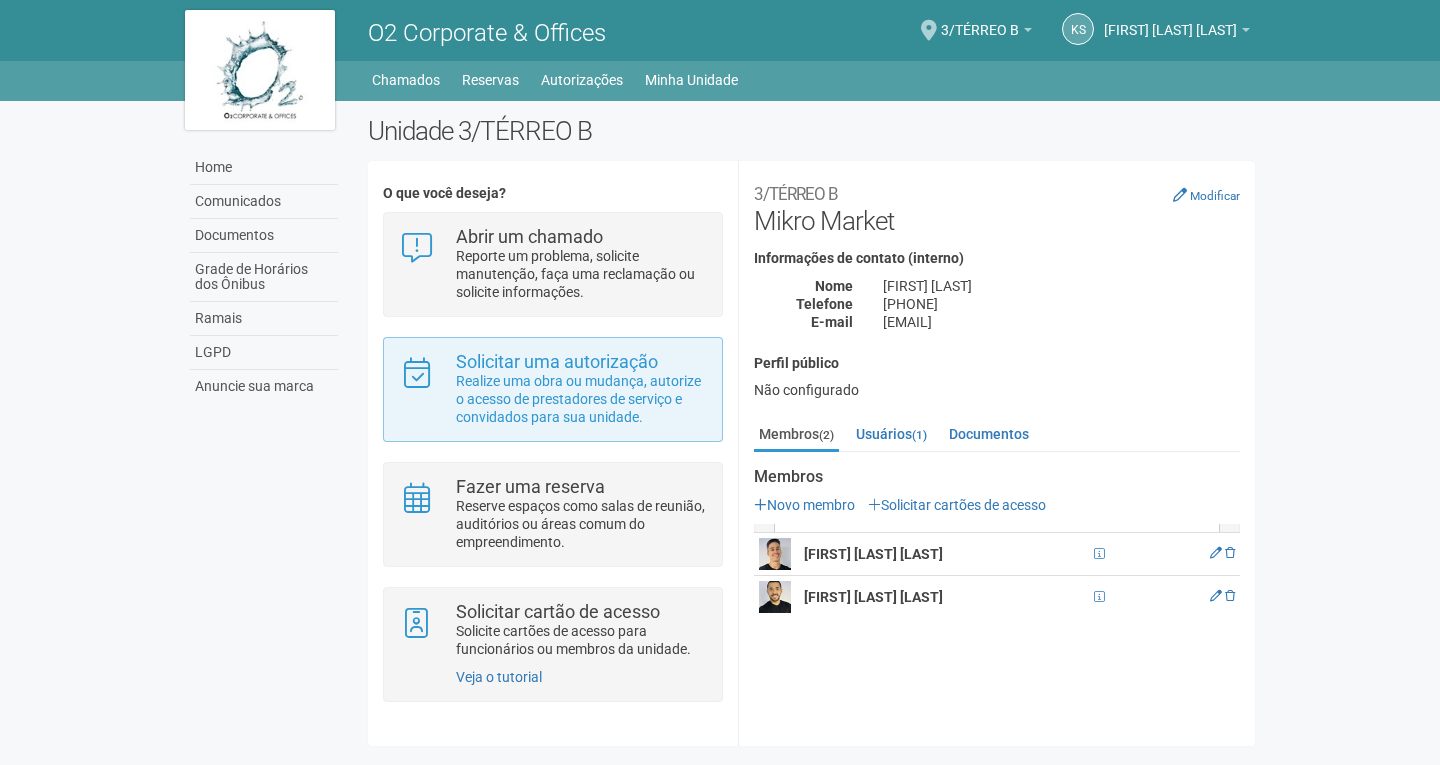 scroll, scrollTop: 0, scrollLeft: 0, axis: both 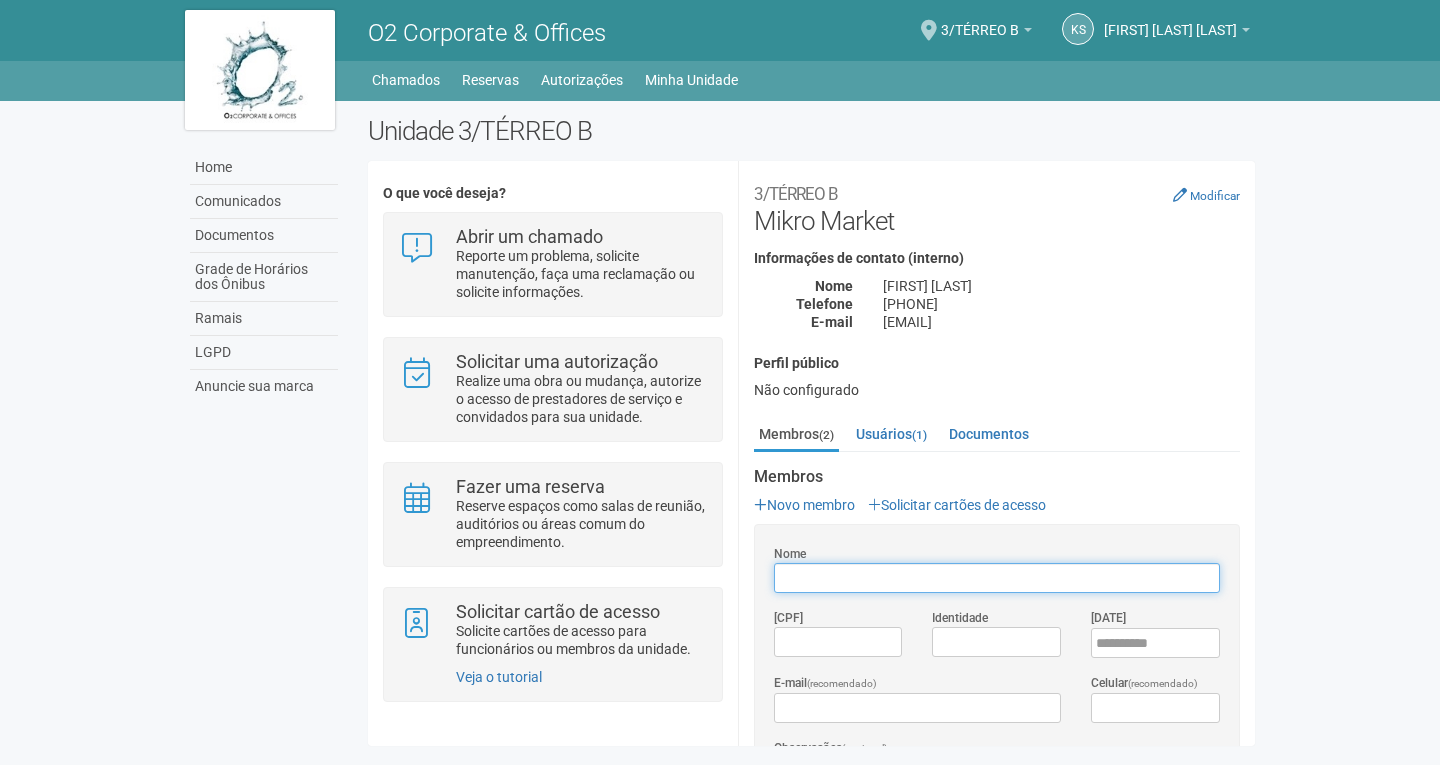 click on "Nome" at bounding box center (997, 578) 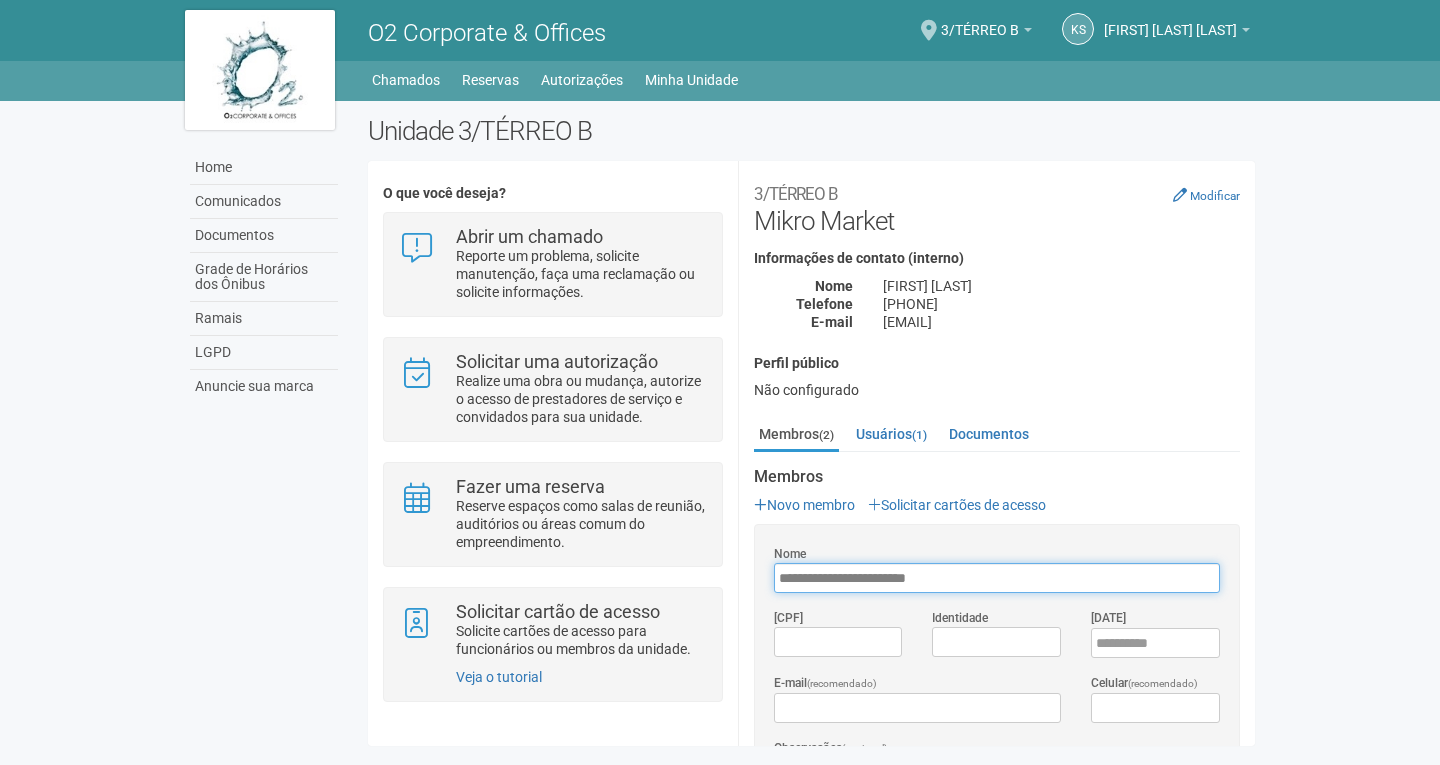 click on "**********" at bounding box center (997, 578) 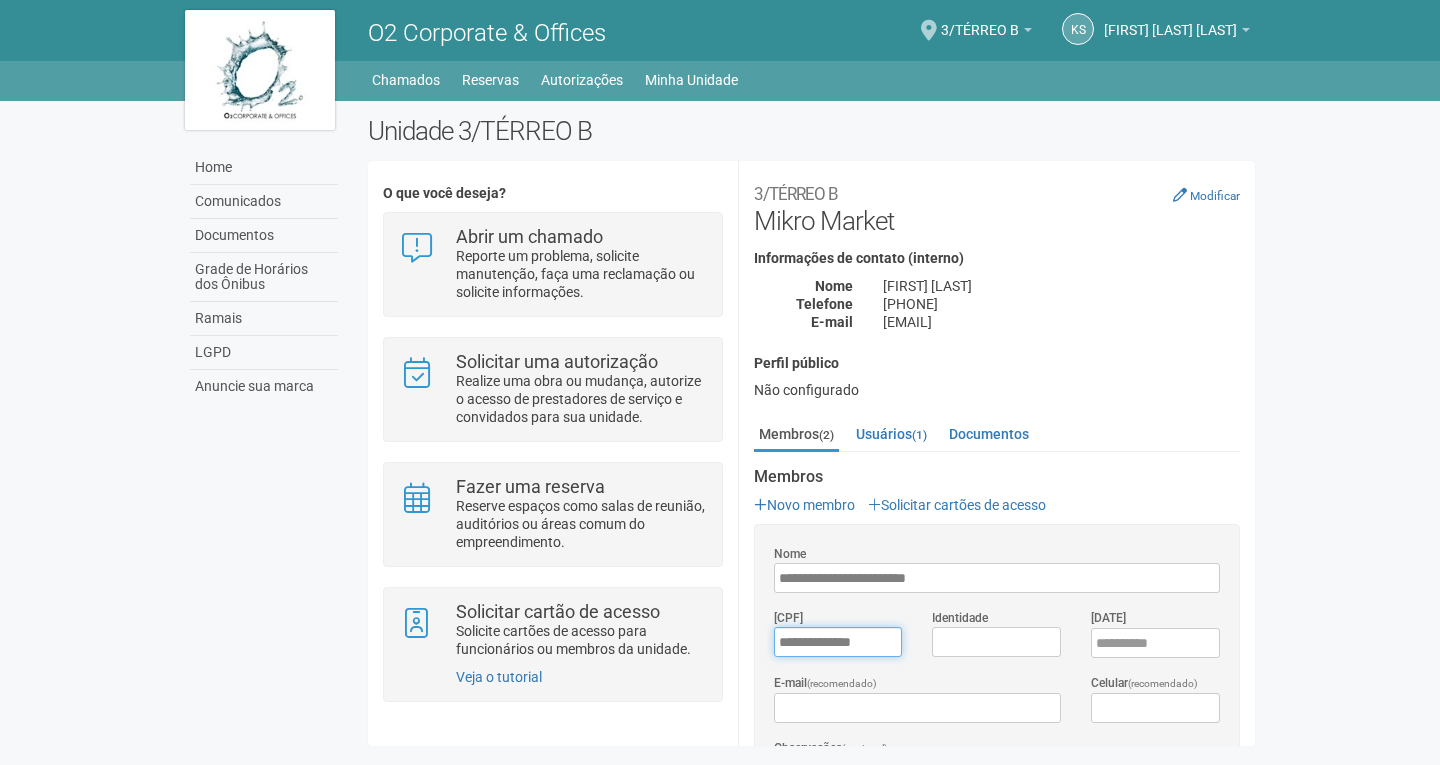 click on "*********" at bounding box center [838, 642] 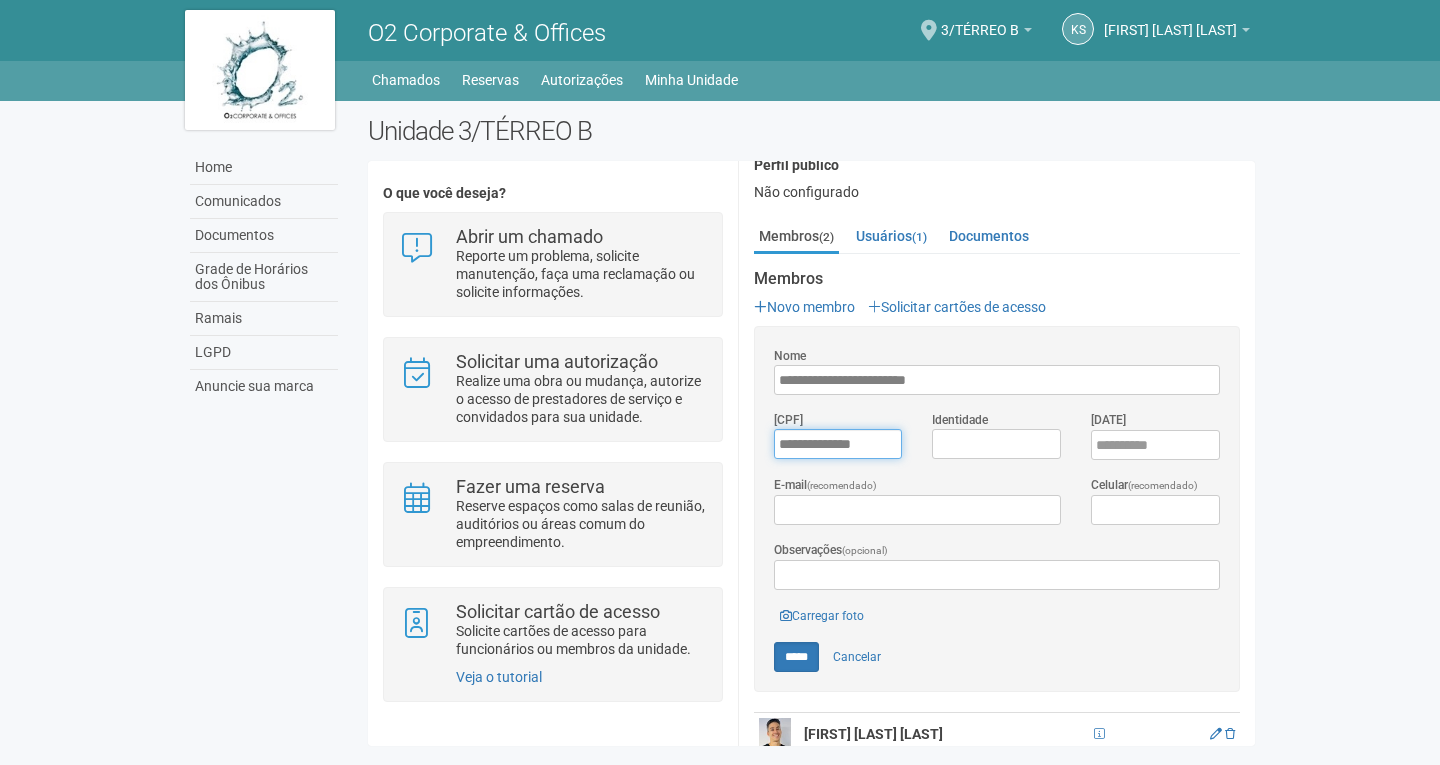 scroll, scrollTop: 200, scrollLeft: 0, axis: vertical 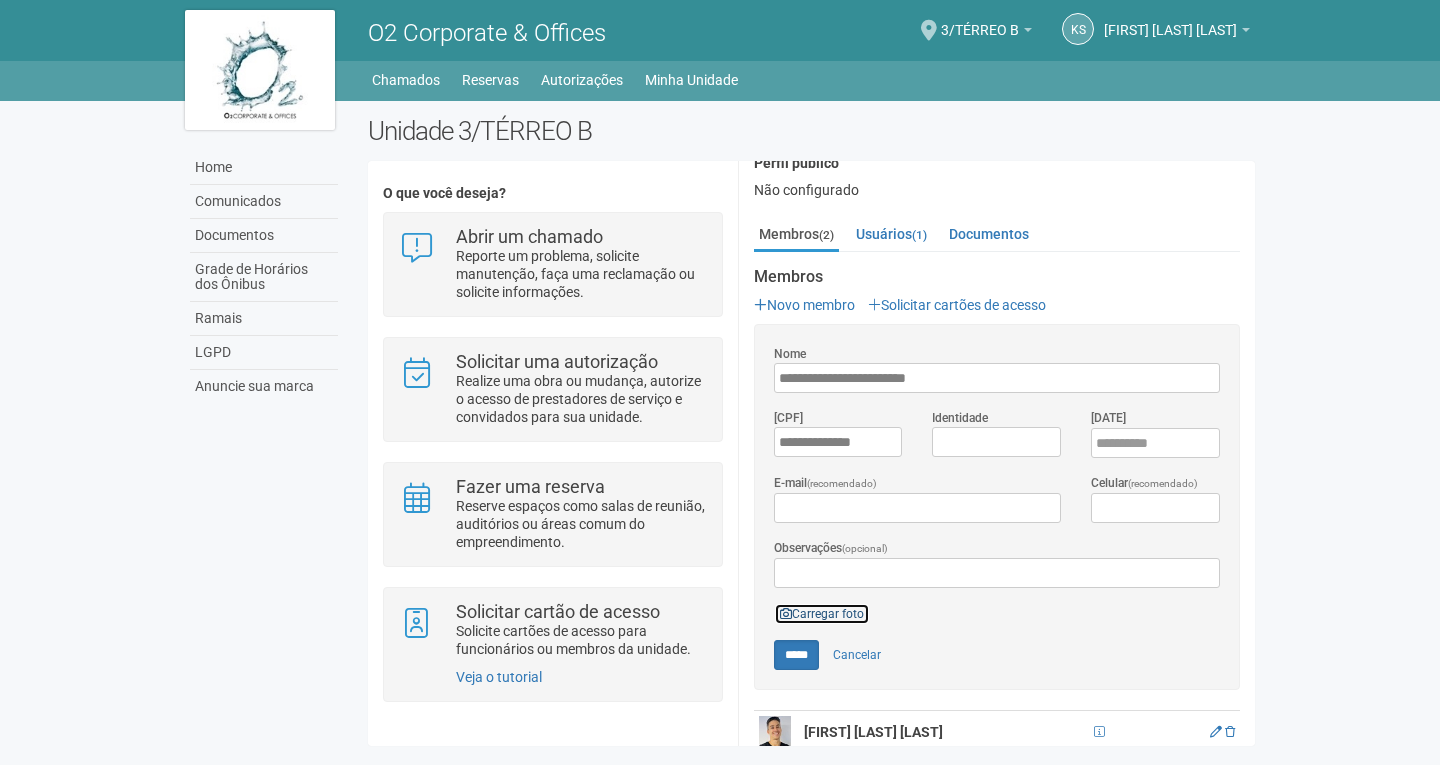 click on "Carregar foto" at bounding box center (822, 614) 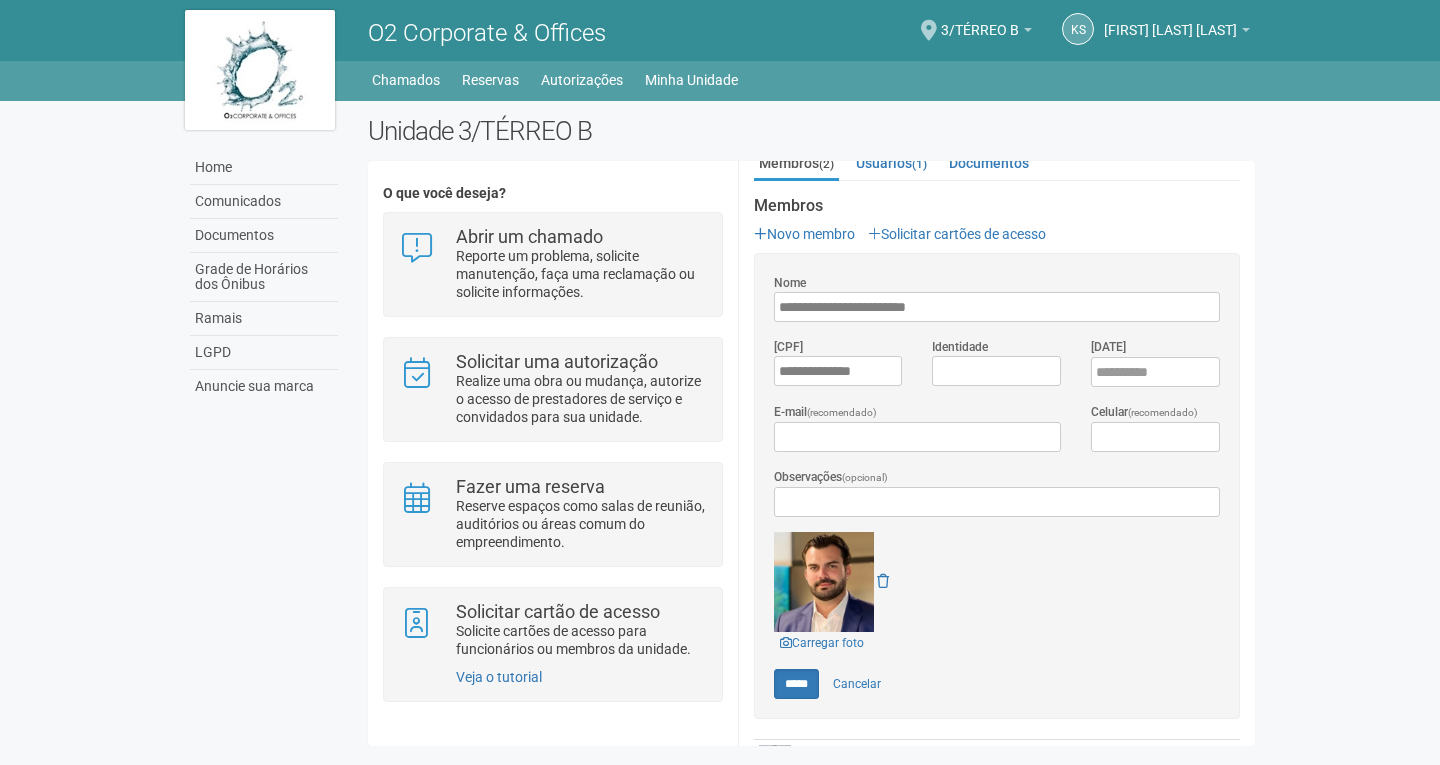 scroll, scrollTop: 371, scrollLeft: 0, axis: vertical 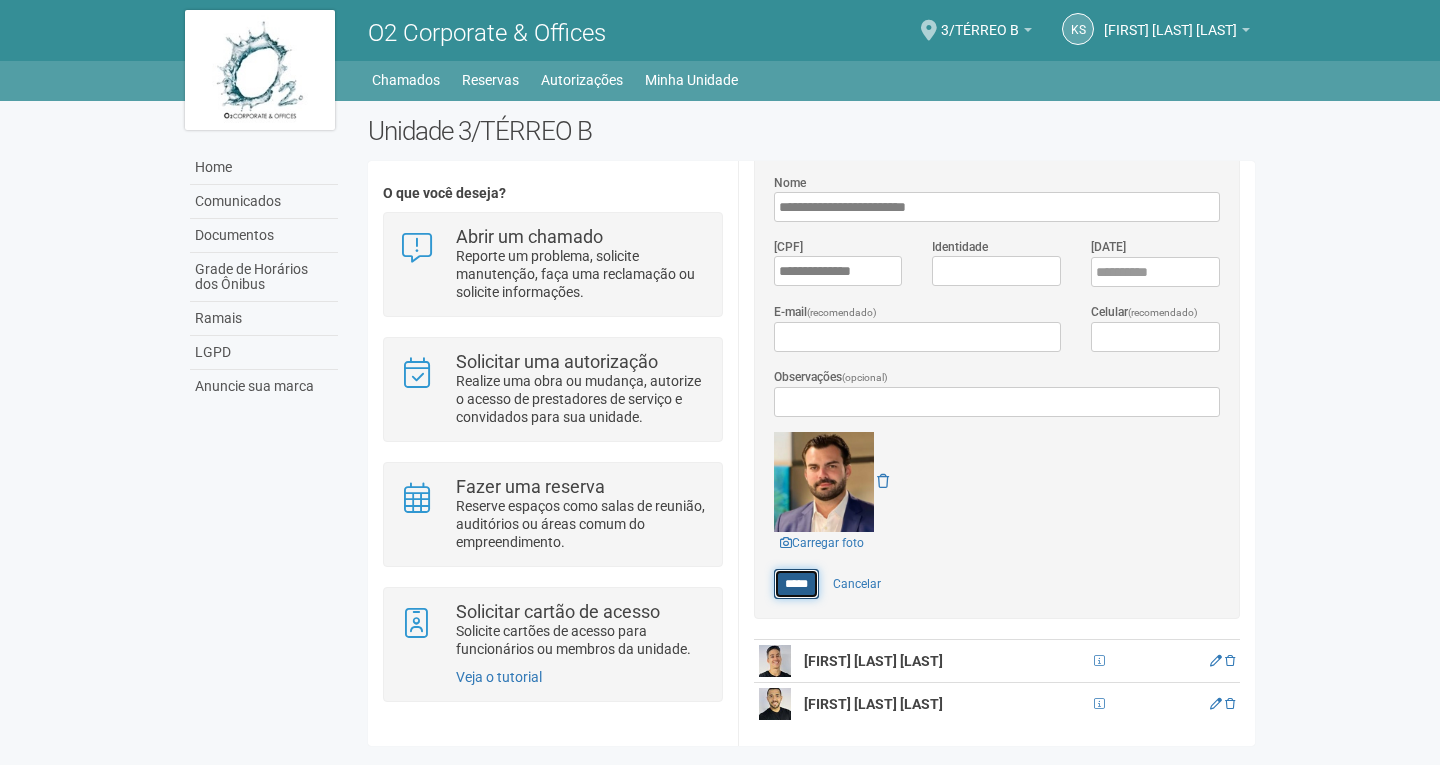 click on "*****" at bounding box center [796, 584] 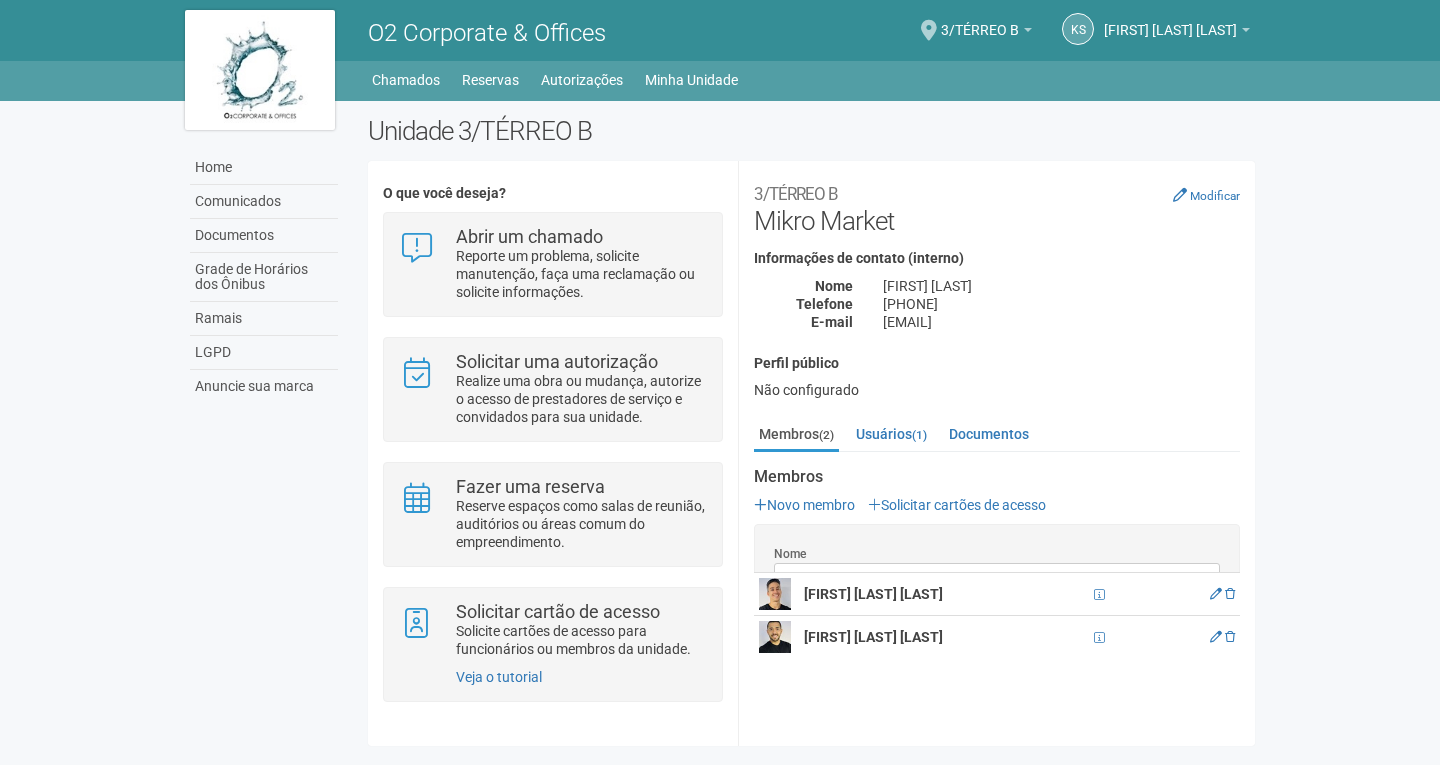 scroll, scrollTop: 0, scrollLeft: 0, axis: both 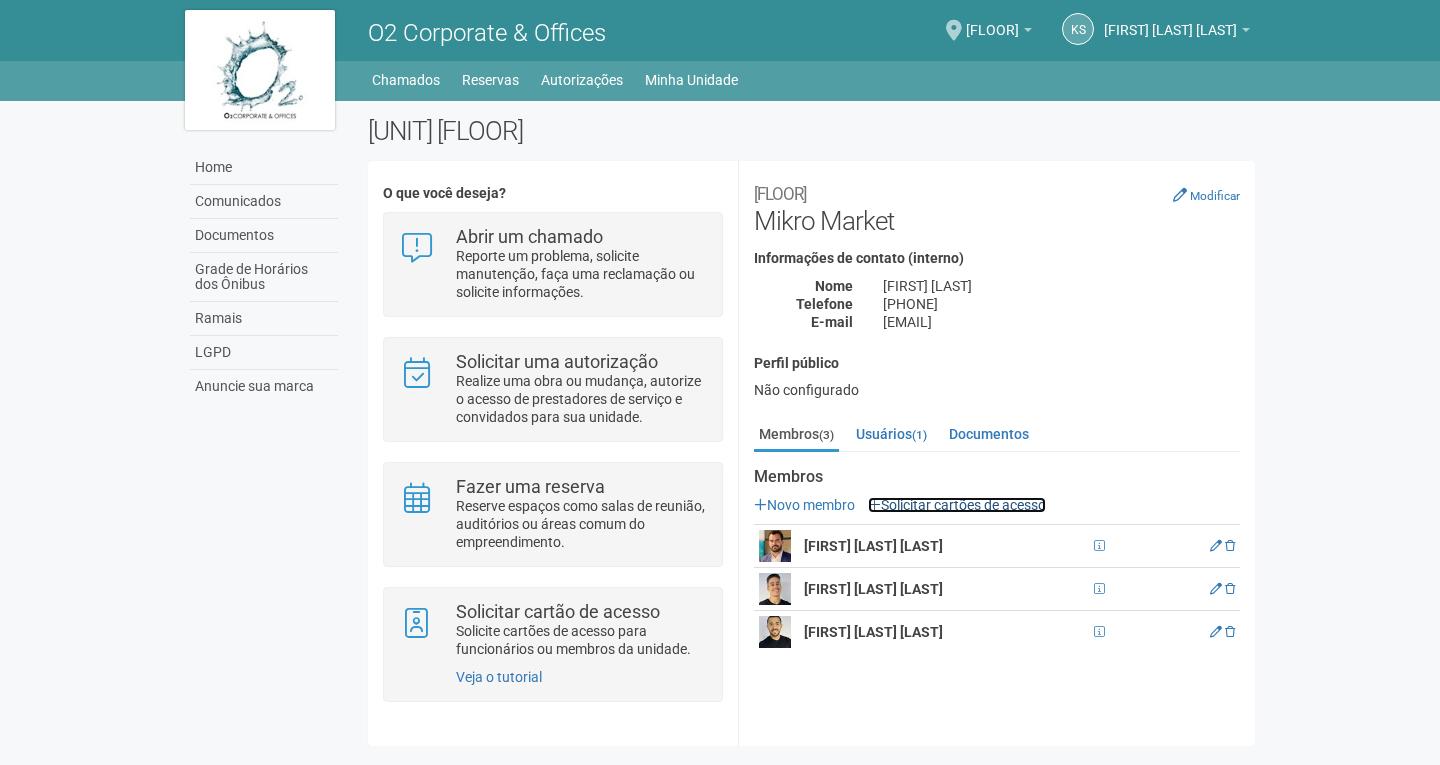 click on "Solicitar cartões de acesso" at bounding box center [957, 505] 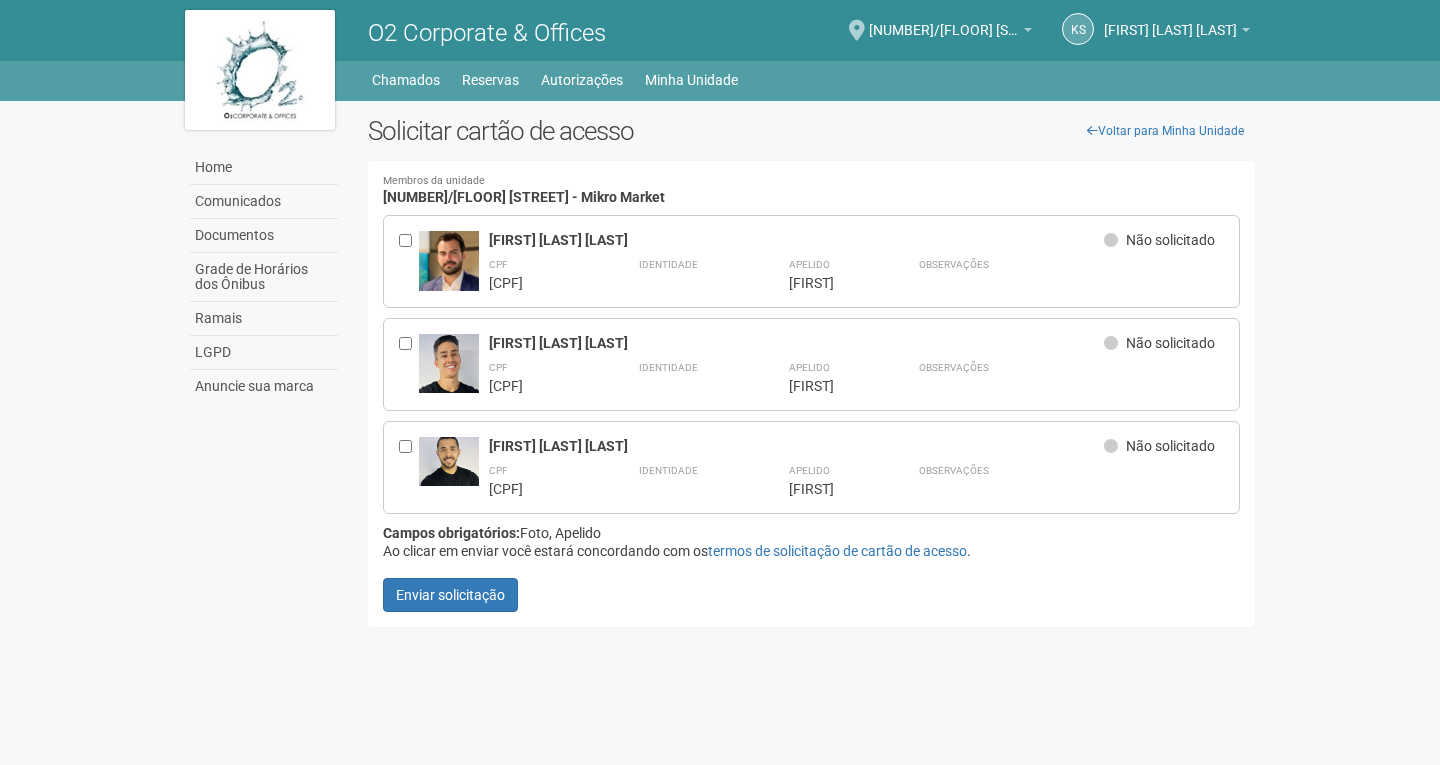 scroll, scrollTop: 0, scrollLeft: 0, axis: both 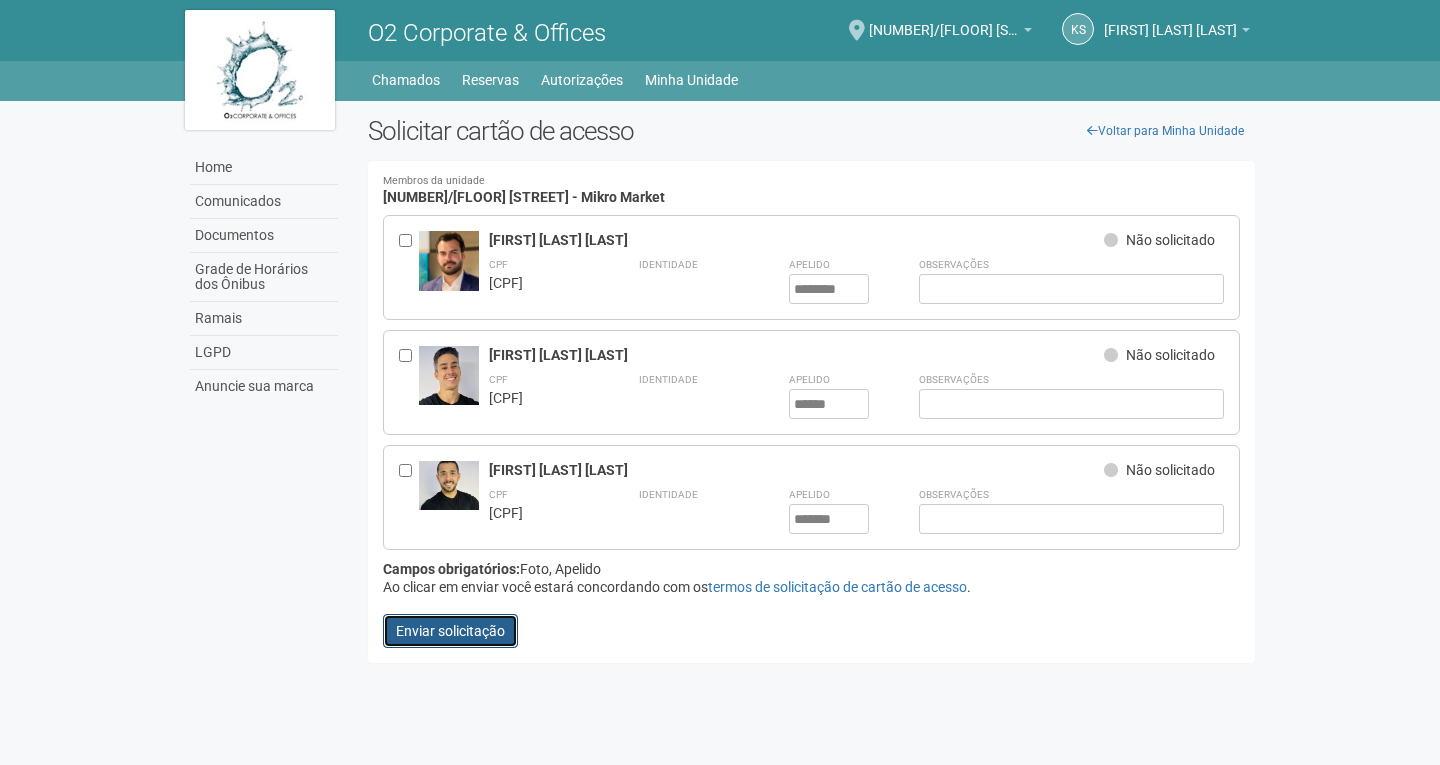 click on "Enviar solicitação" at bounding box center (450, 631) 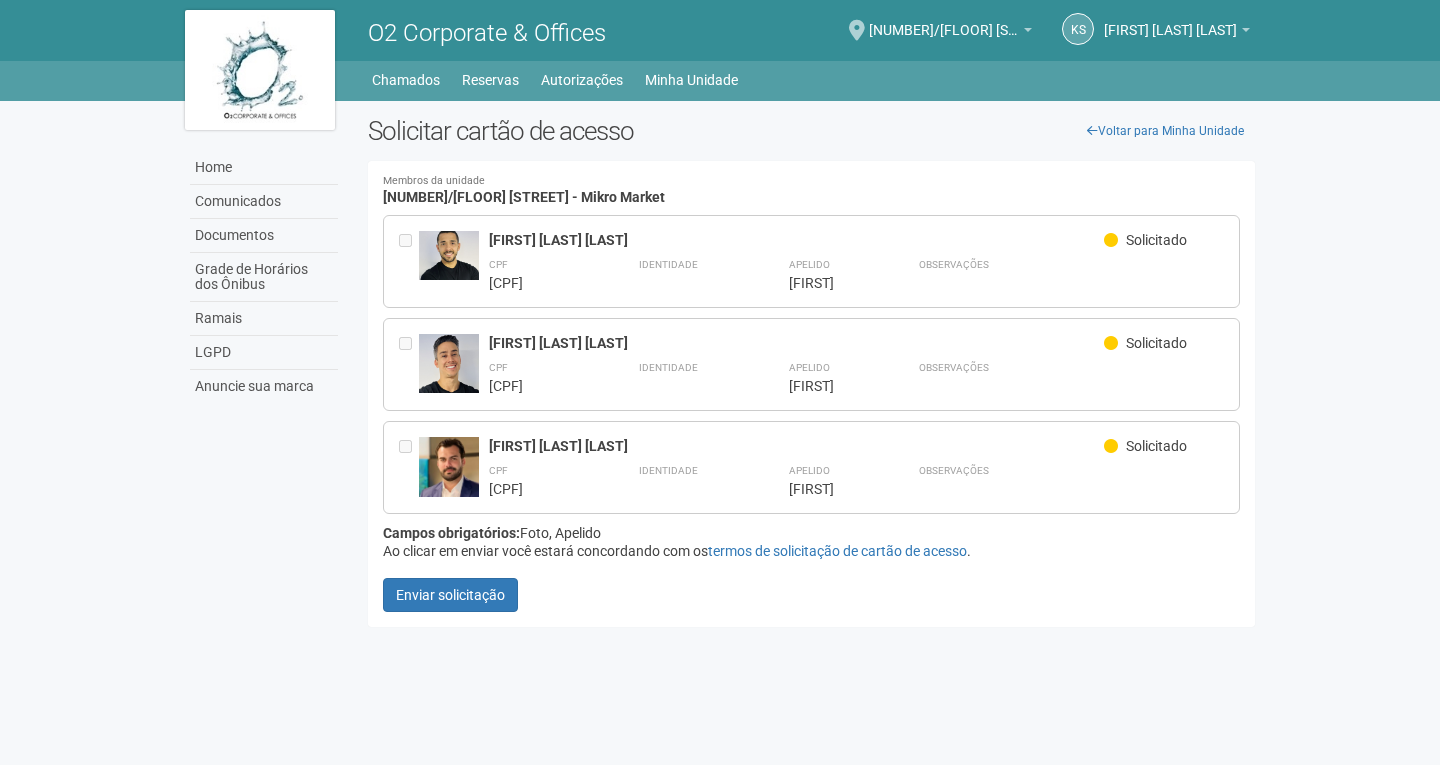 click on "Membros da unidade
[NUMBER]/[FLOOR] [STREET]
- Mikro Market" at bounding box center (811, 190) 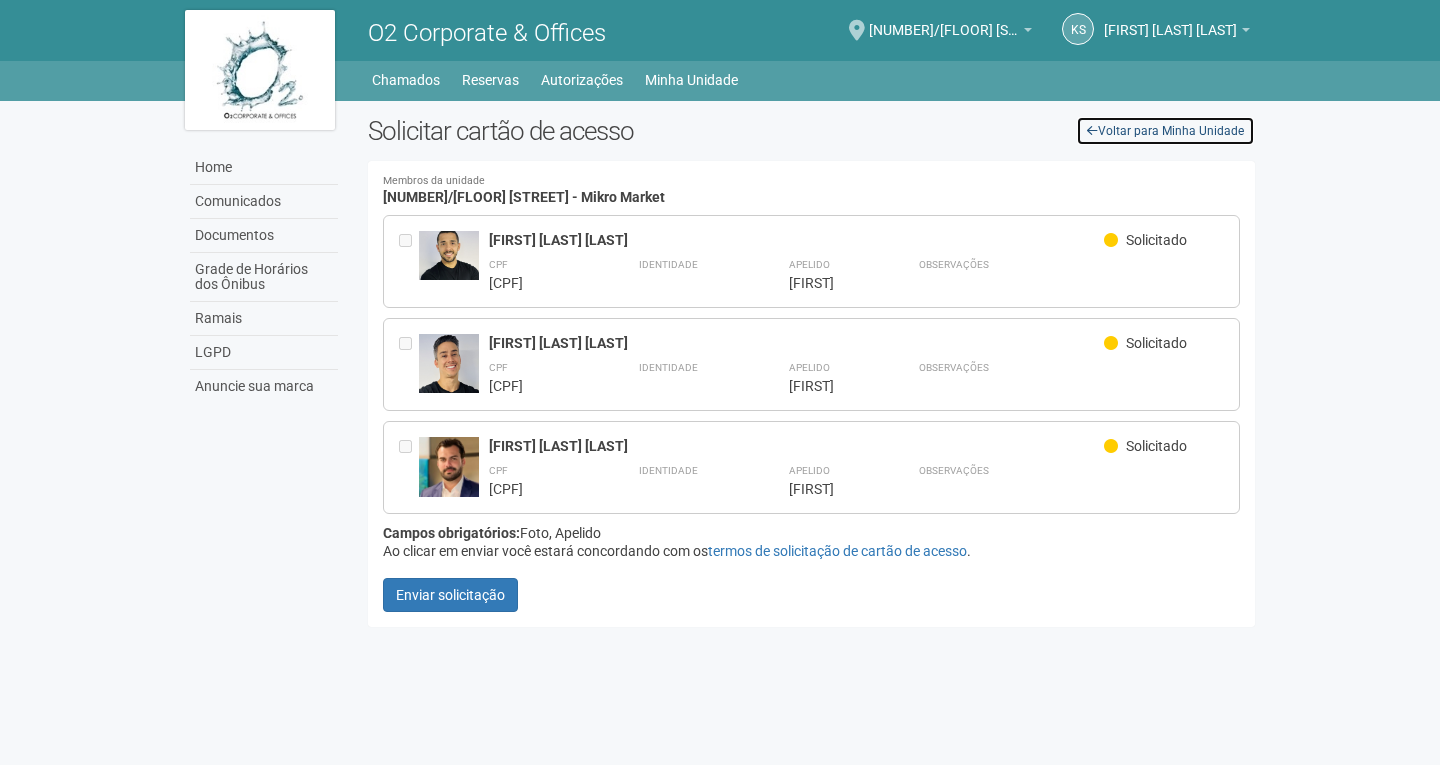 click on "Voltar para Minha Unidade" at bounding box center [1165, 131] 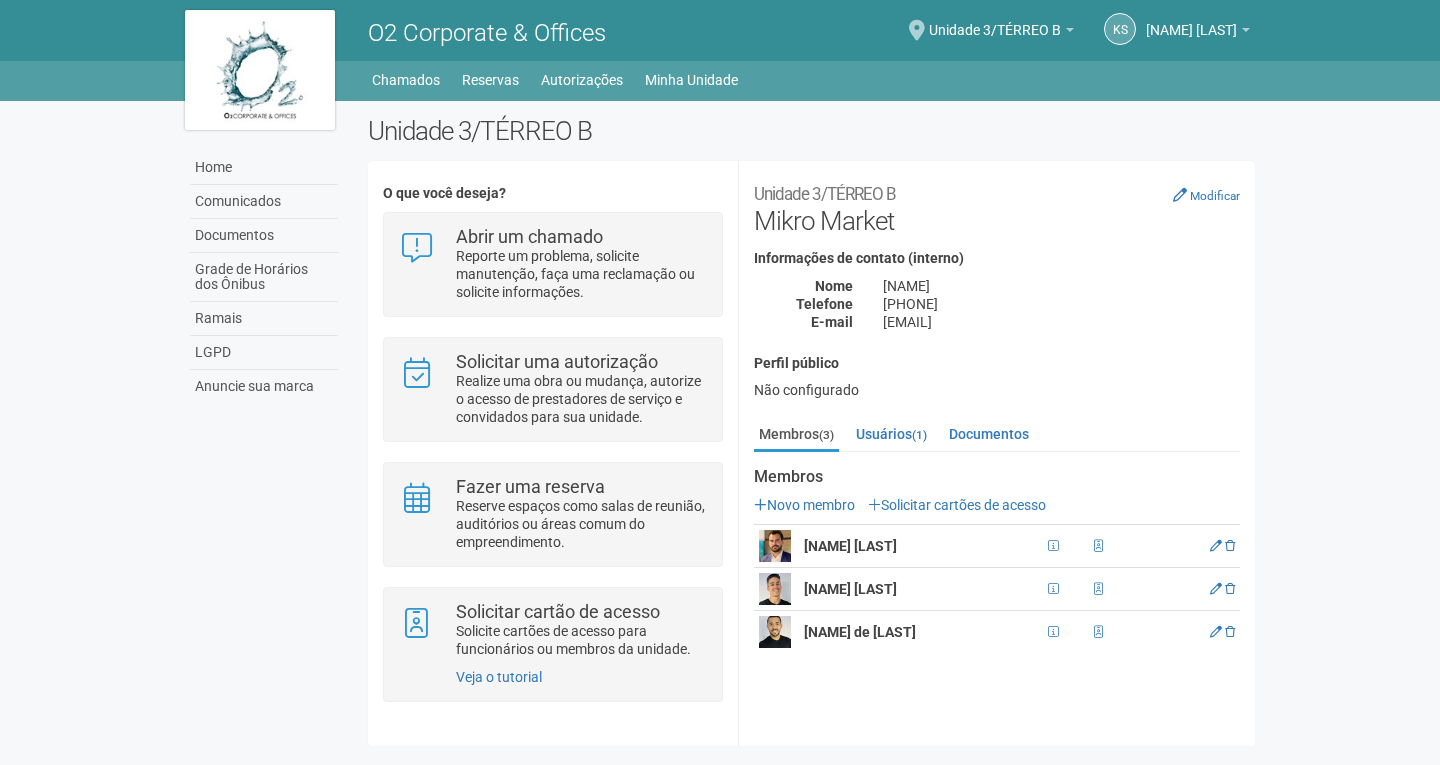 scroll, scrollTop: 0, scrollLeft: 0, axis: both 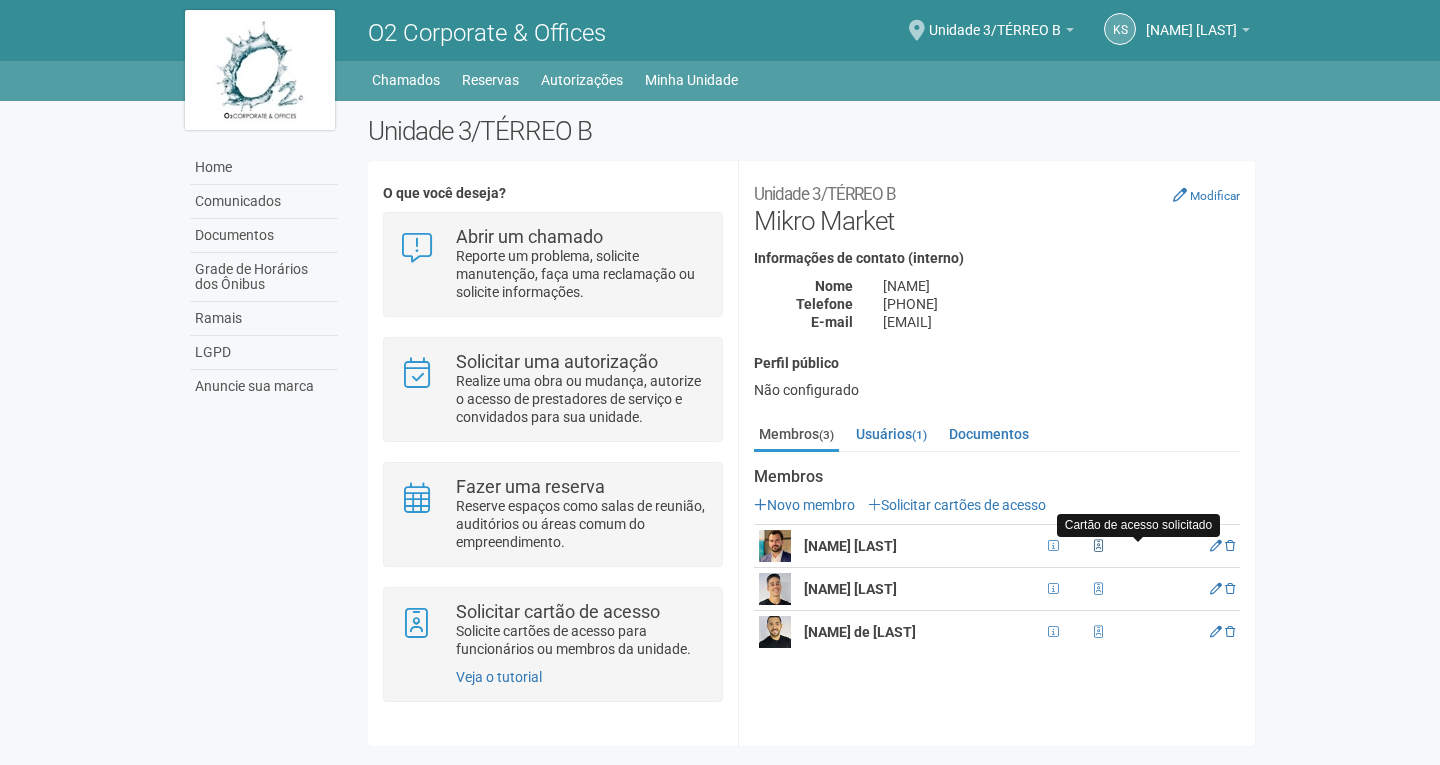 click at bounding box center (1098, 546) 